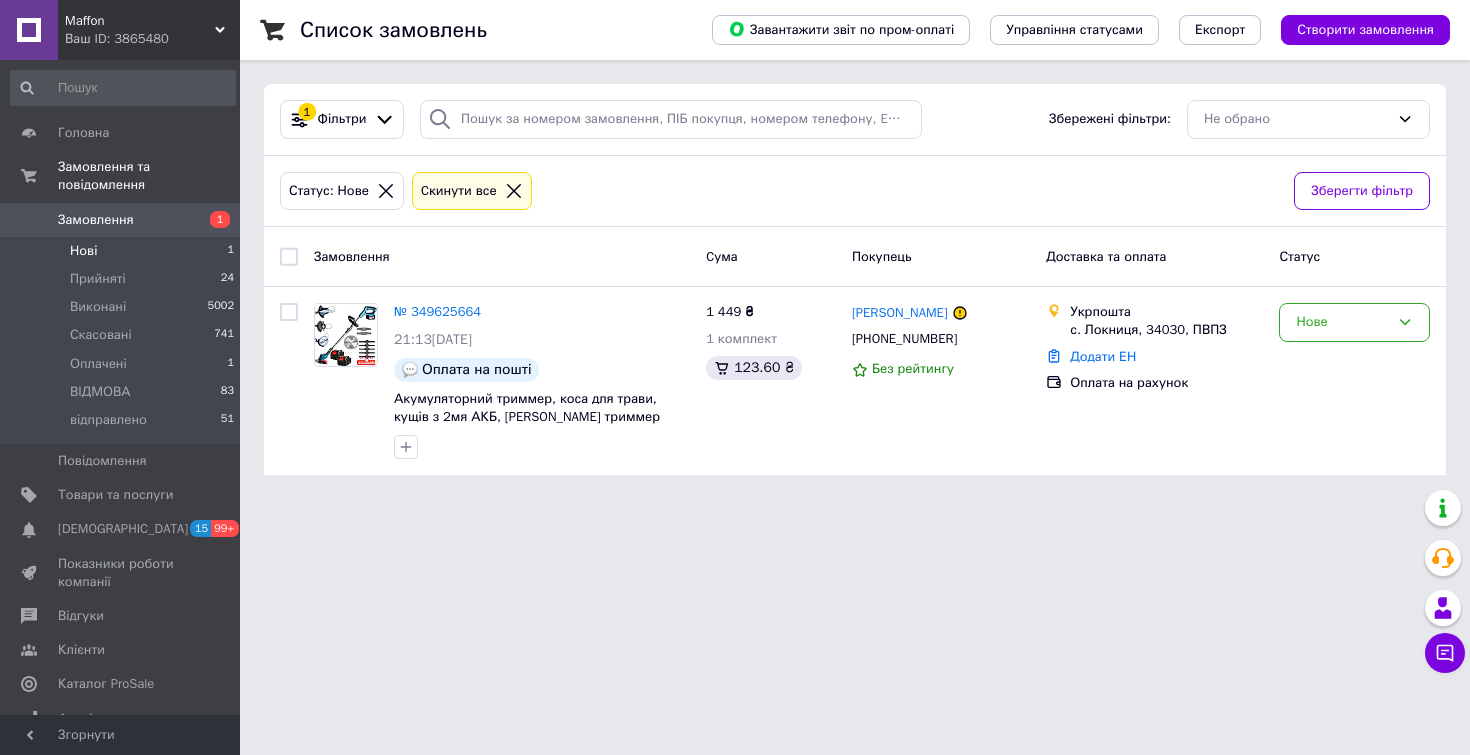 scroll, scrollTop: 0, scrollLeft: 0, axis: both 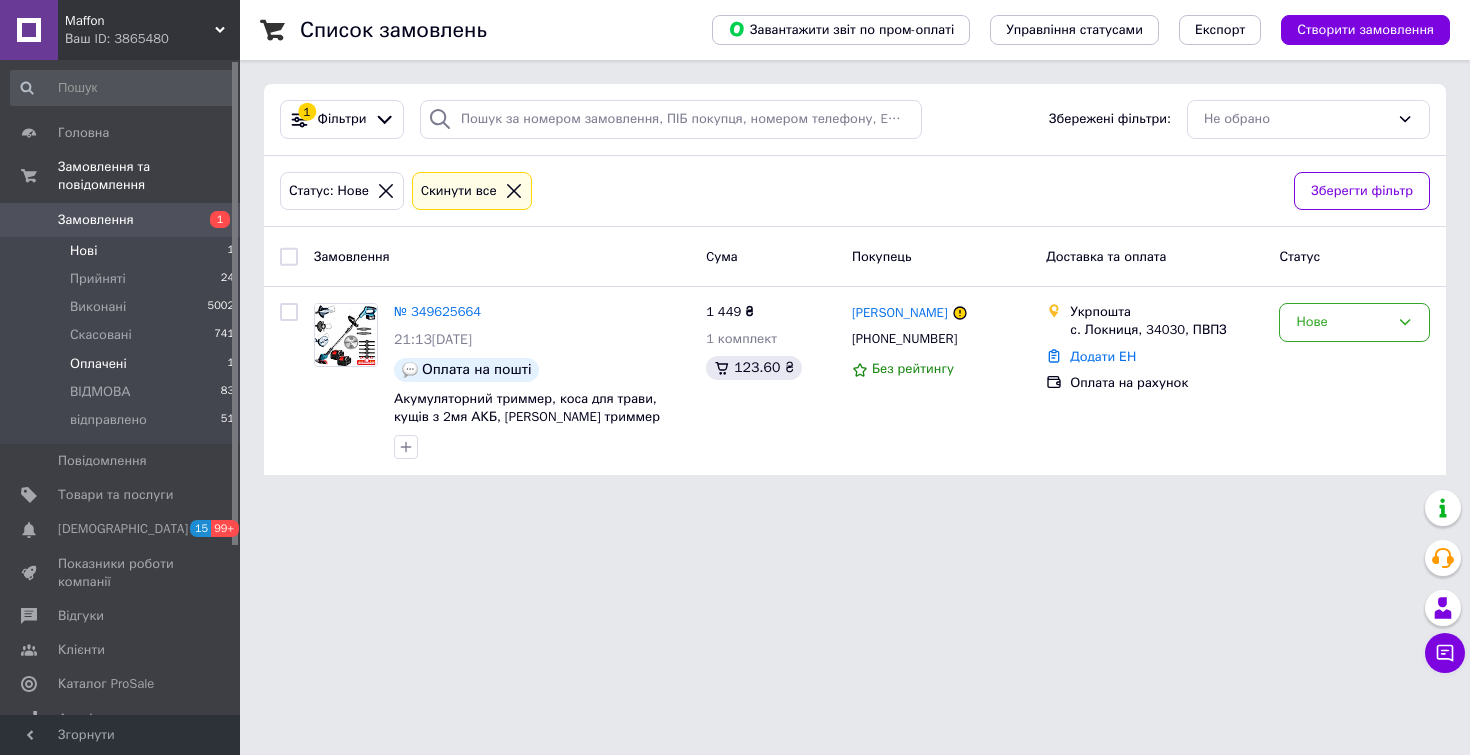 click on "Оплачені 1" at bounding box center (123, 364) 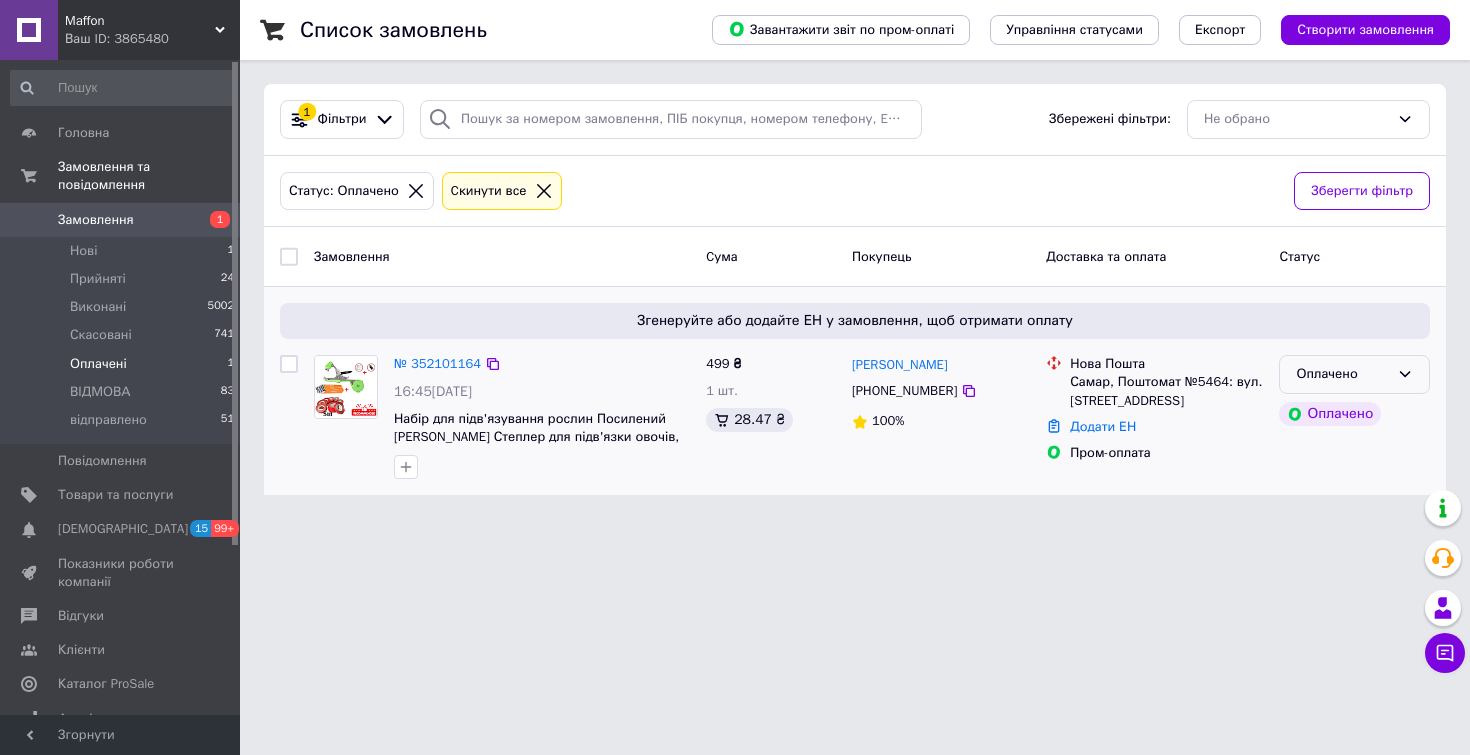click on "Оплачено" at bounding box center [1342, 374] 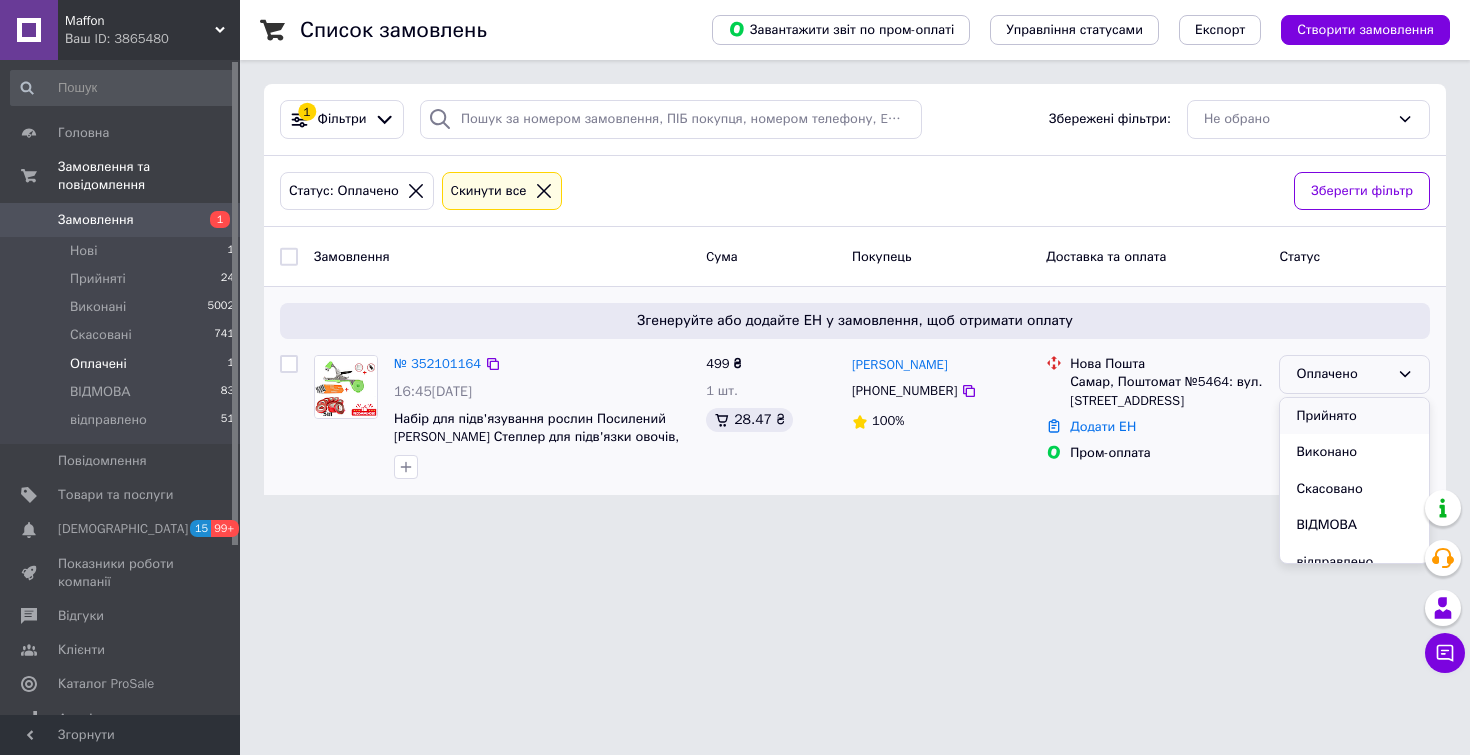 click on "Прийнято" at bounding box center (1354, 416) 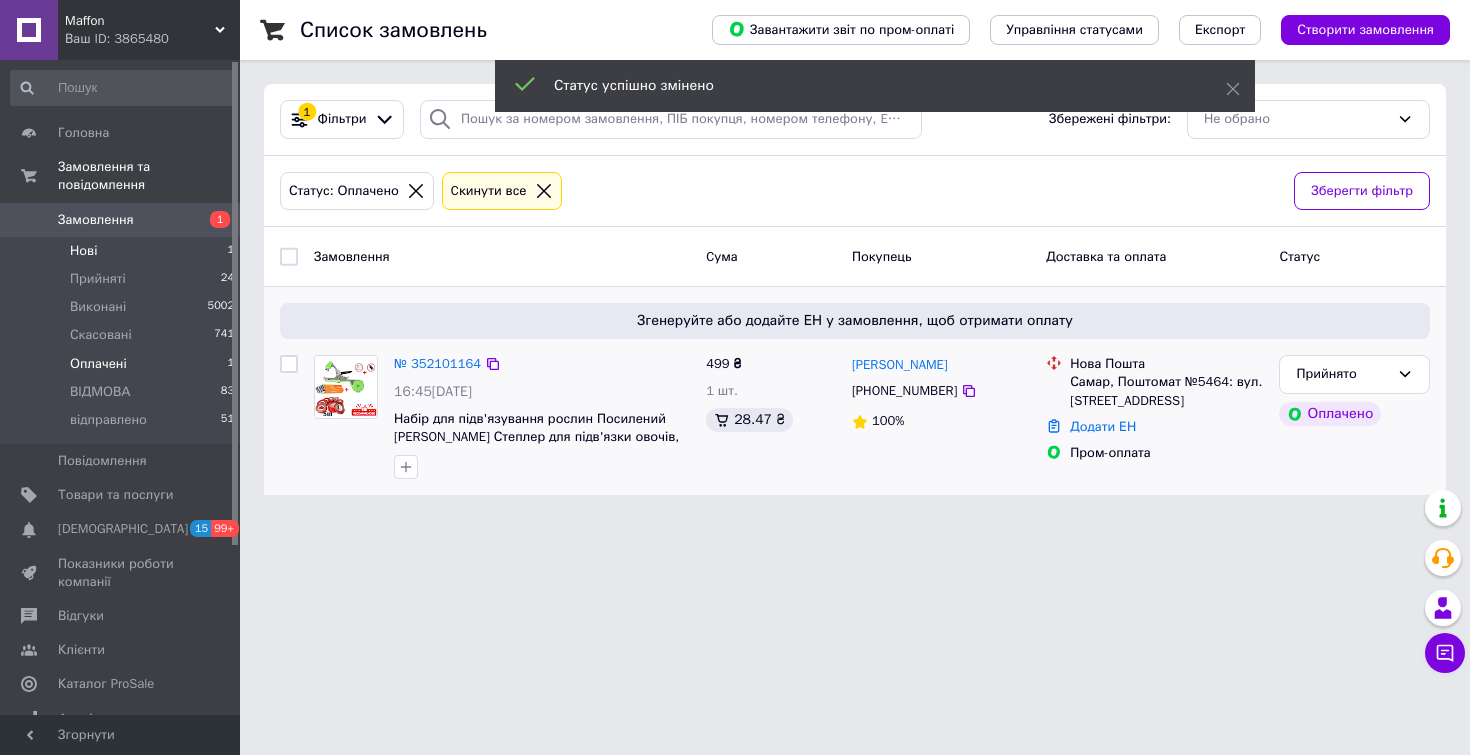 click on "Нові" at bounding box center [83, 251] 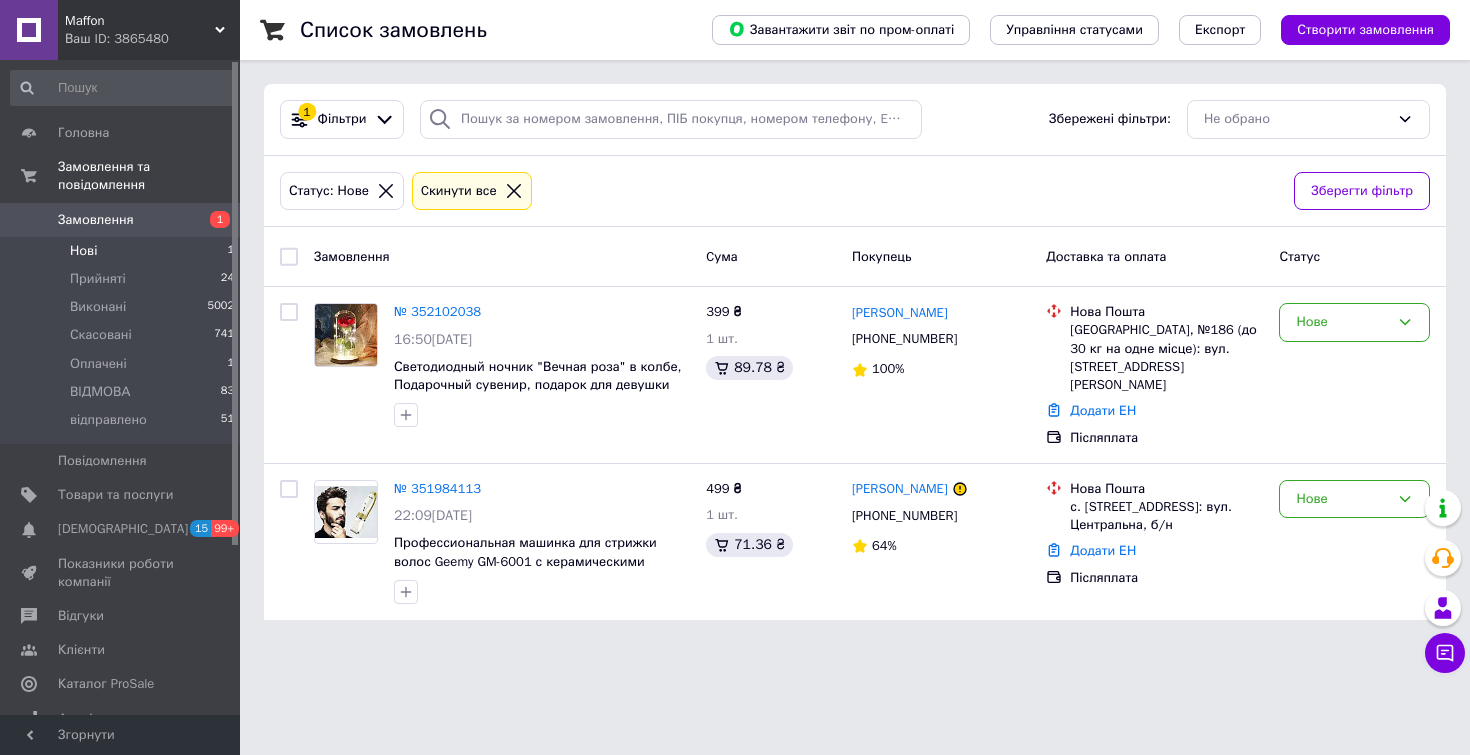 click on "Нові" at bounding box center (83, 251) 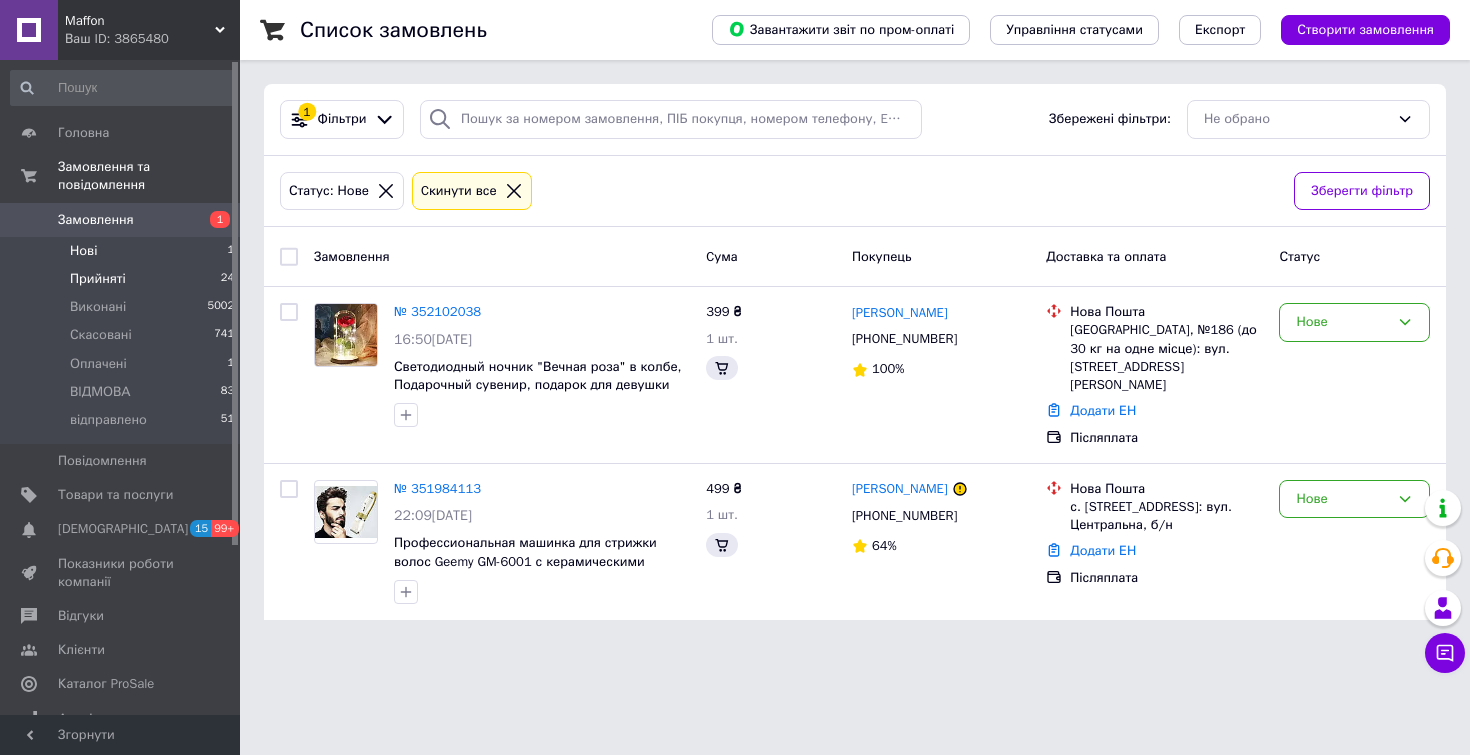 click on "Прийняті" at bounding box center (98, 279) 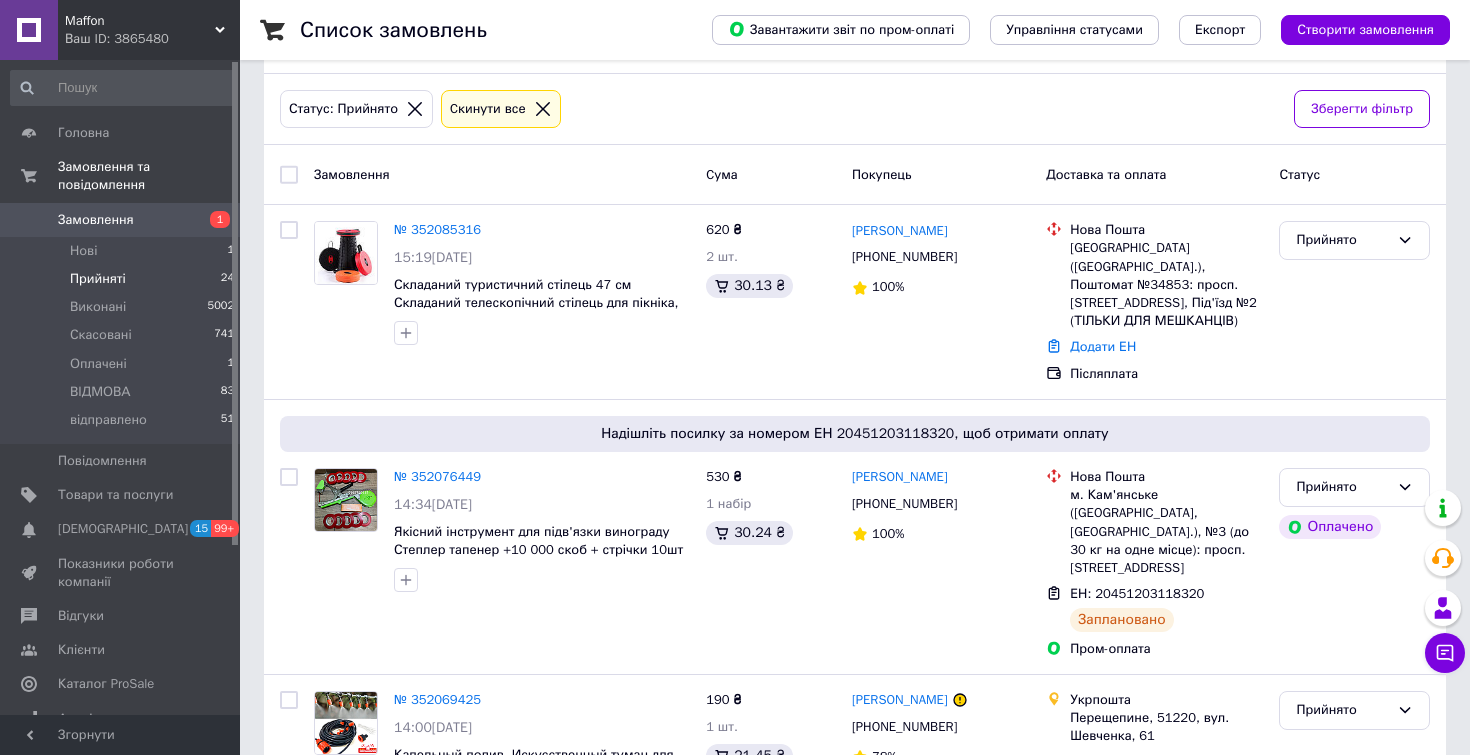 scroll, scrollTop: 0, scrollLeft: 0, axis: both 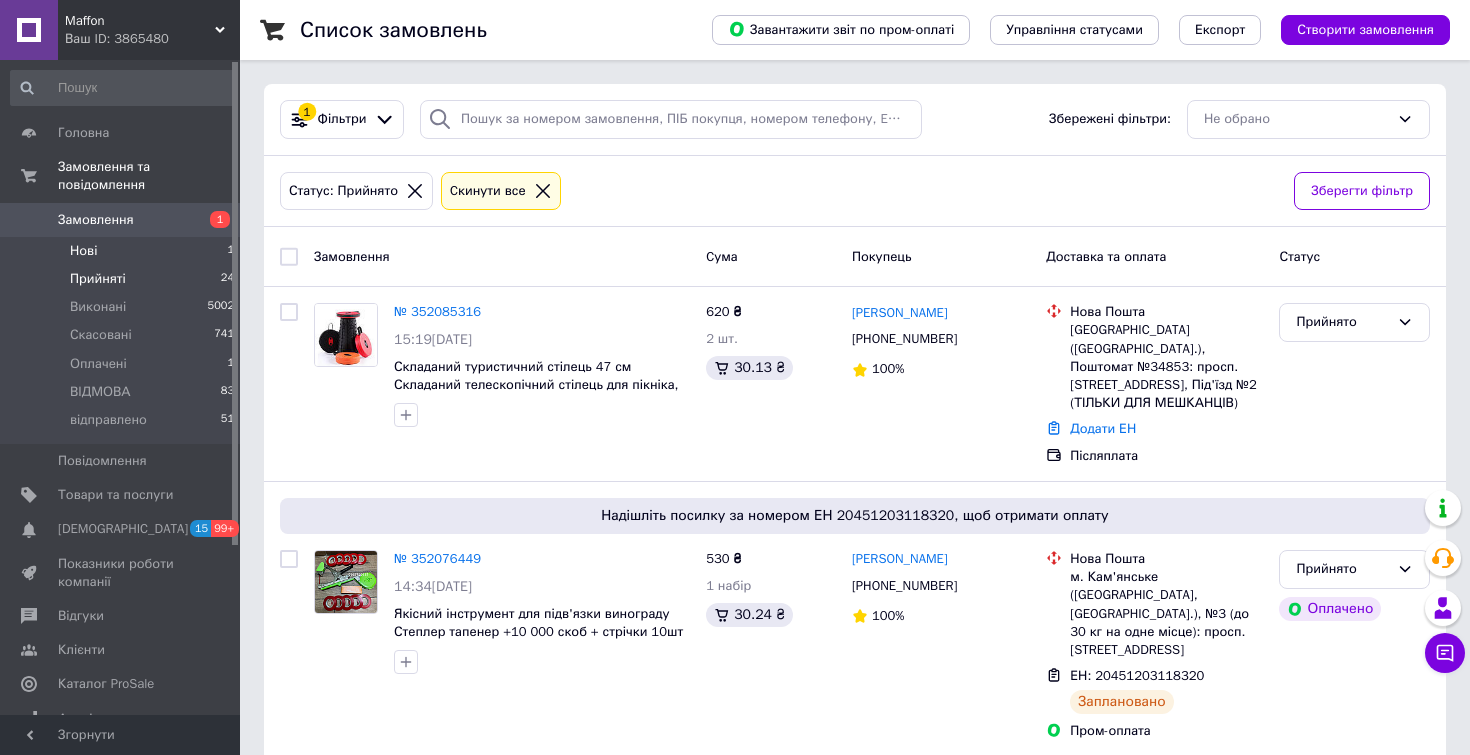 click on "Нові" at bounding box center [83, 251] 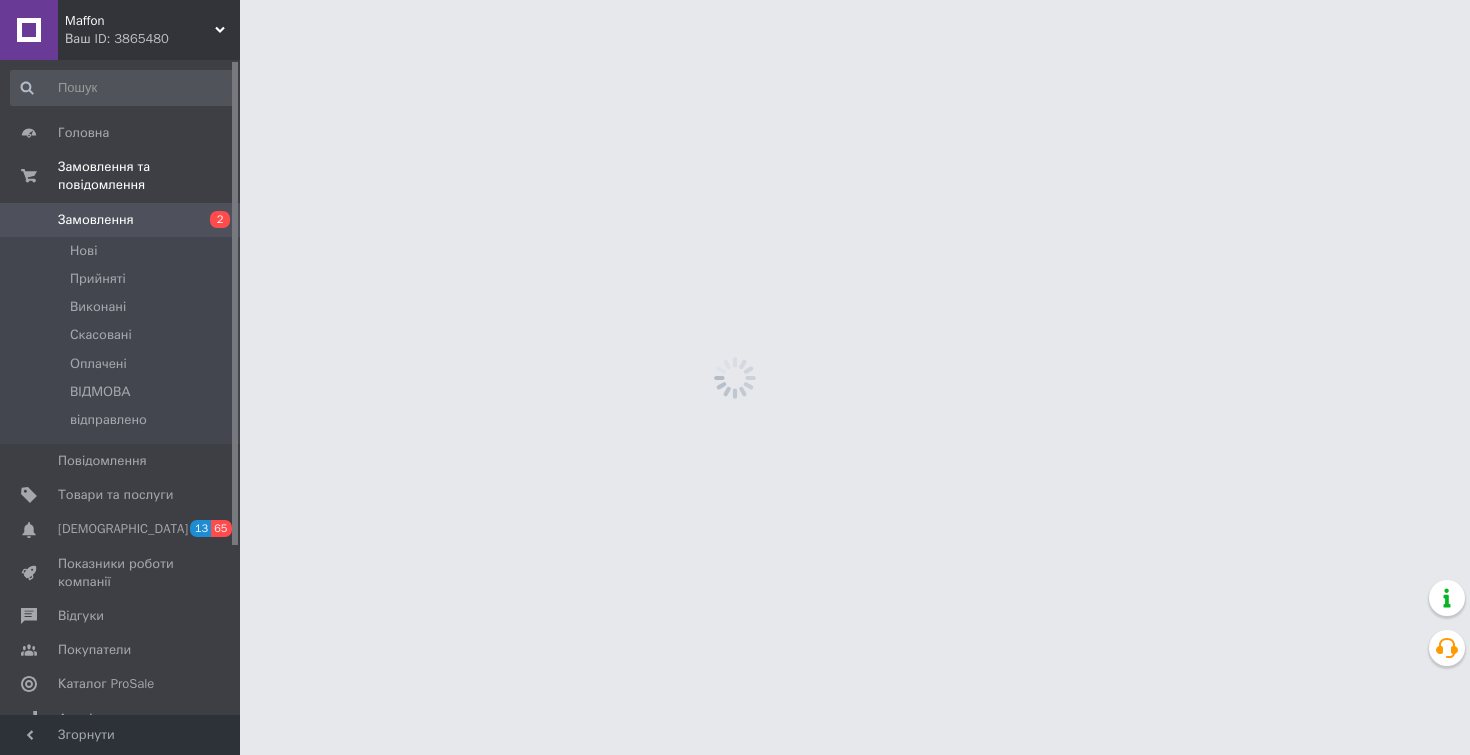 scroll, scrollTop: 0, scrollLeft: 0, axis: both 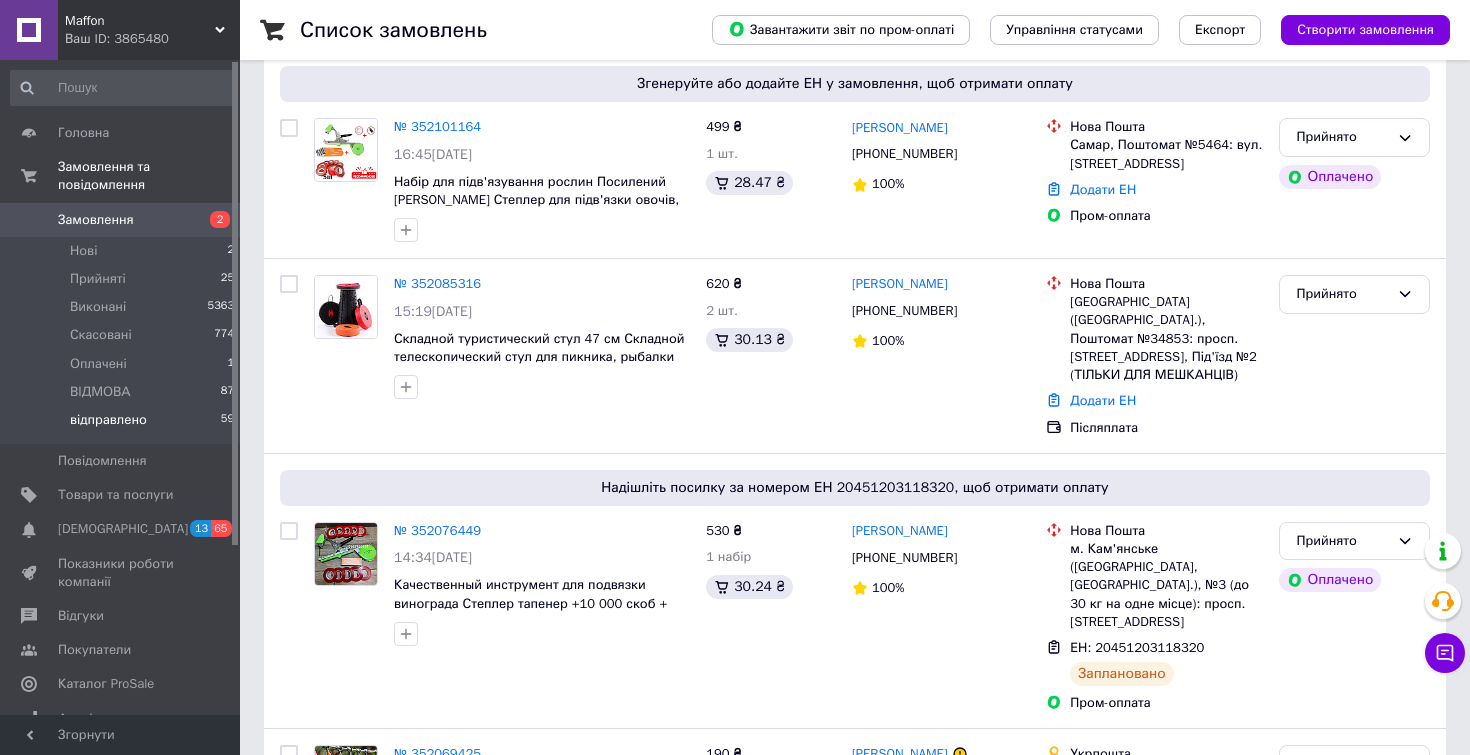 click on "відправлено 59" at bounding box center (123, 425) 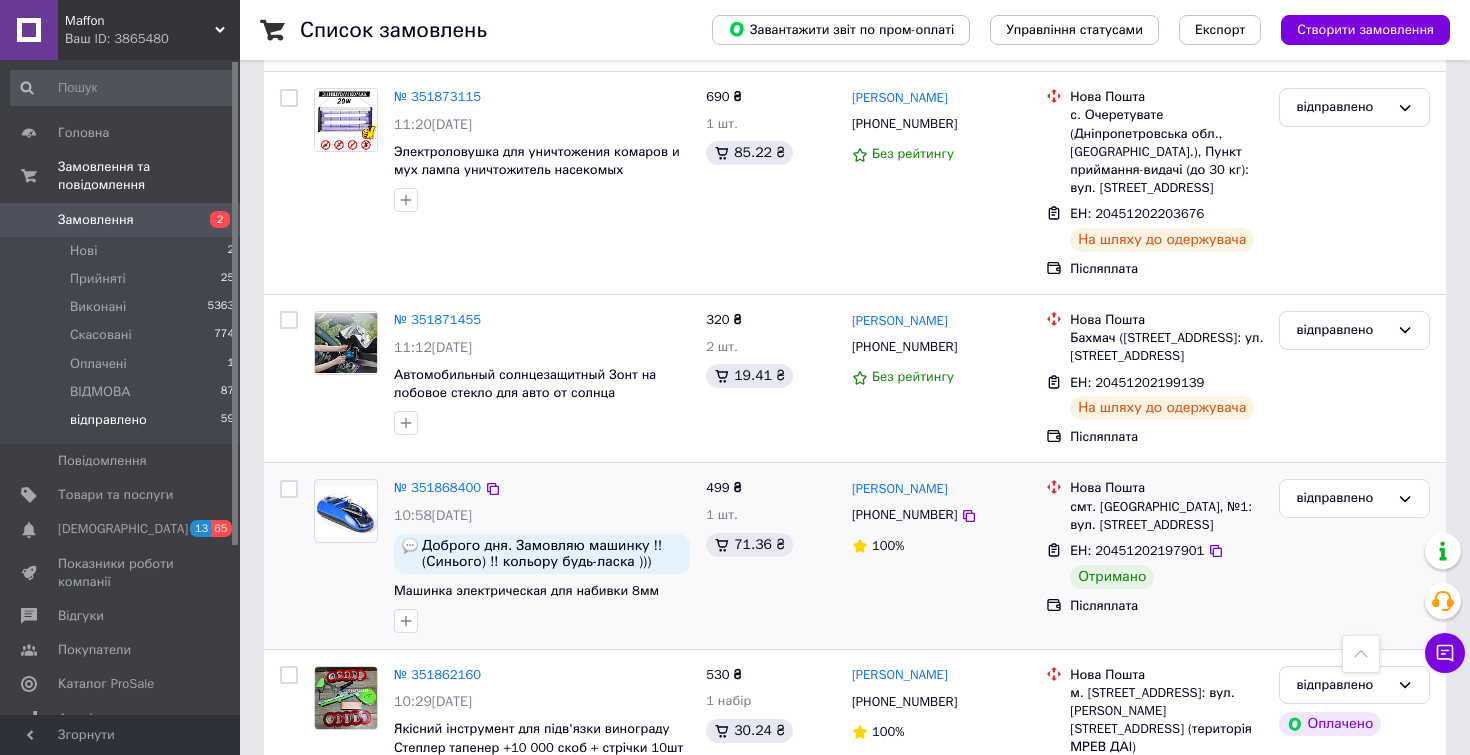 scroll, scrollTop: 2632, scrollLeft: 0, axis: vertical 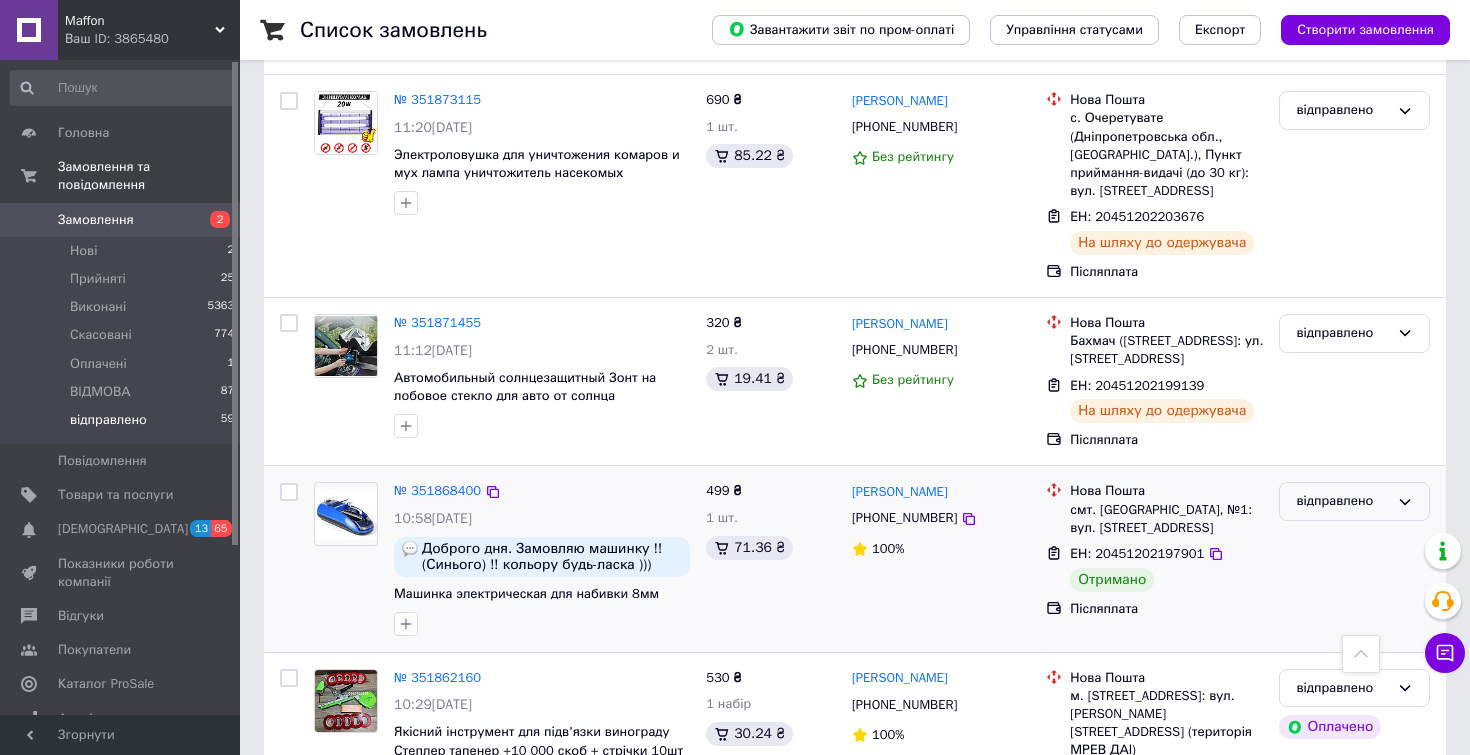 click on "відправлено" at bounding box center (1342, 501) 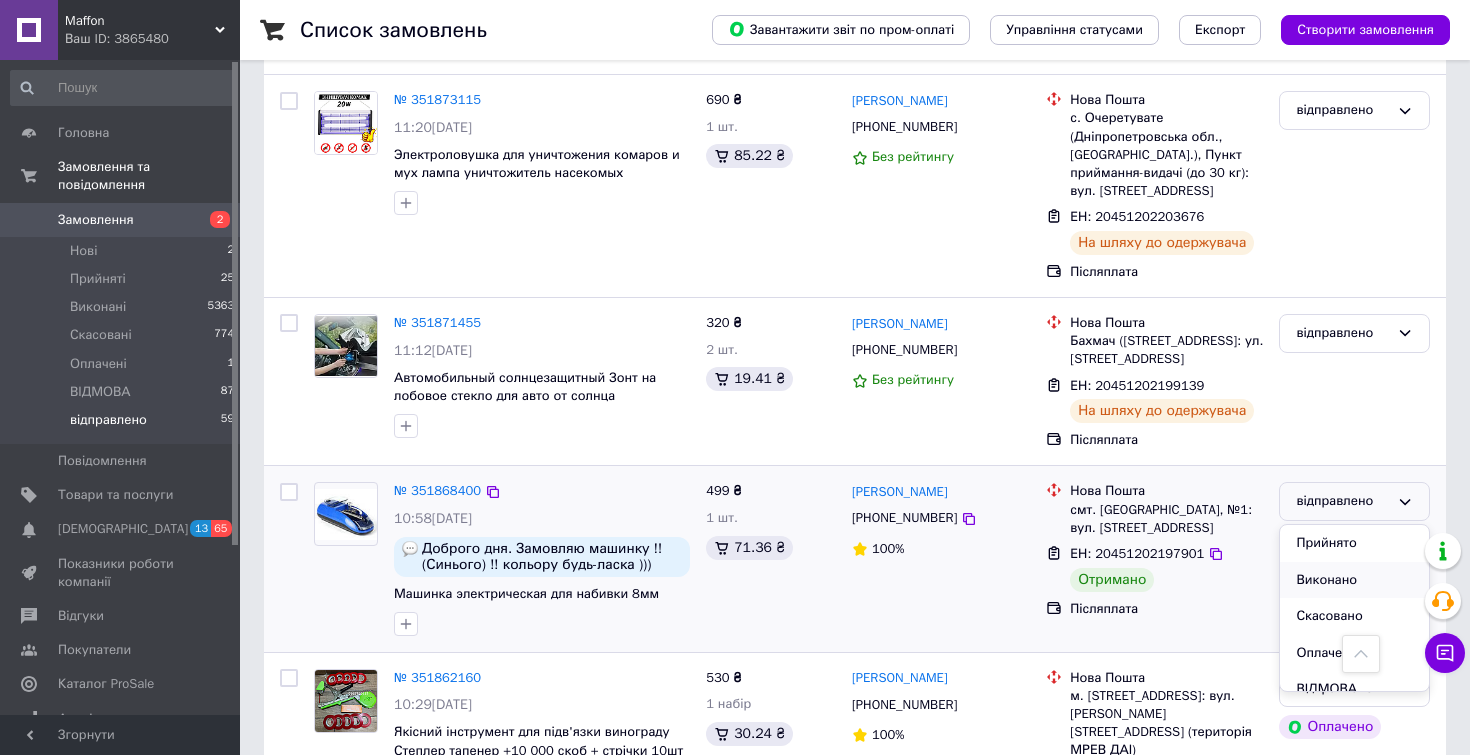 click on "Виконано" at bounding box center [1354, 580] 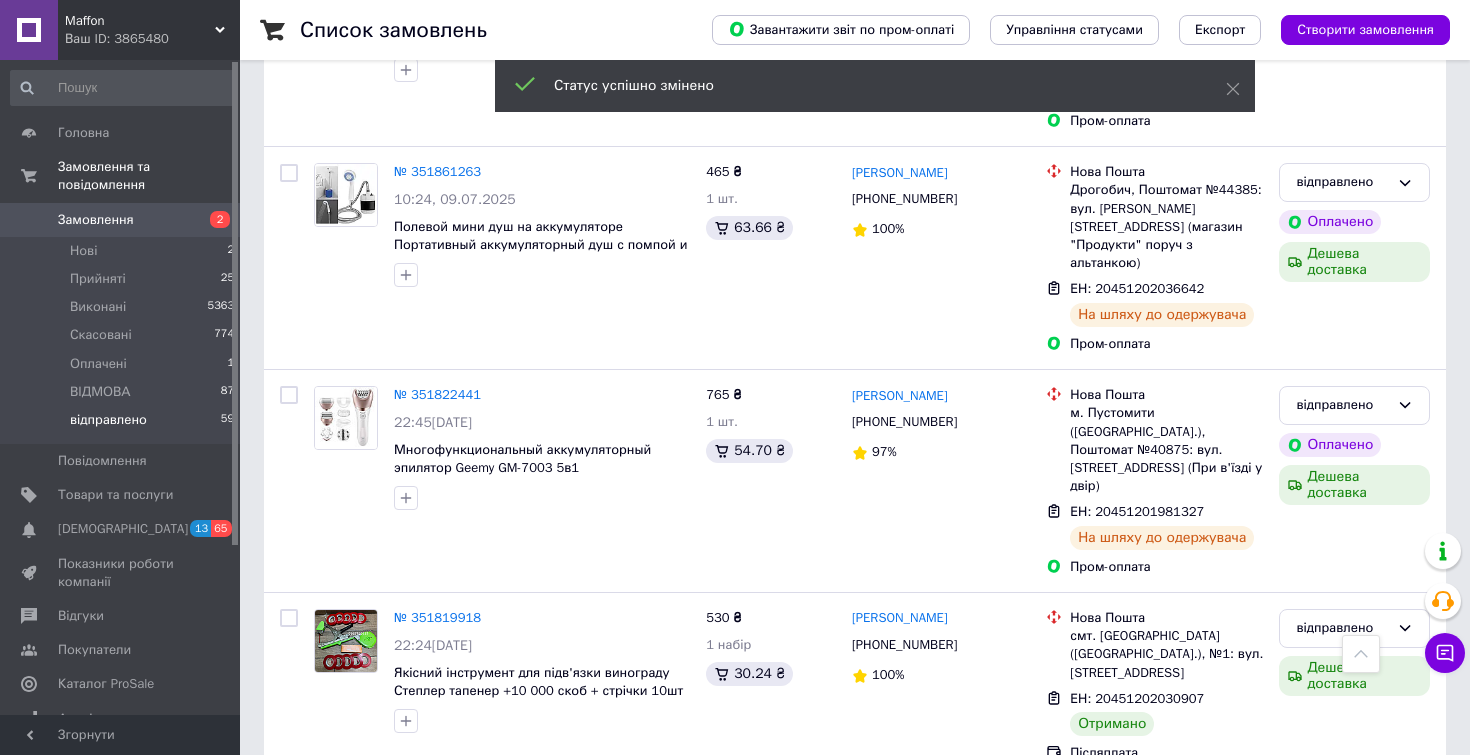 scroll, scrollTop: 3405, scrollLeft: 0, axis: vertical 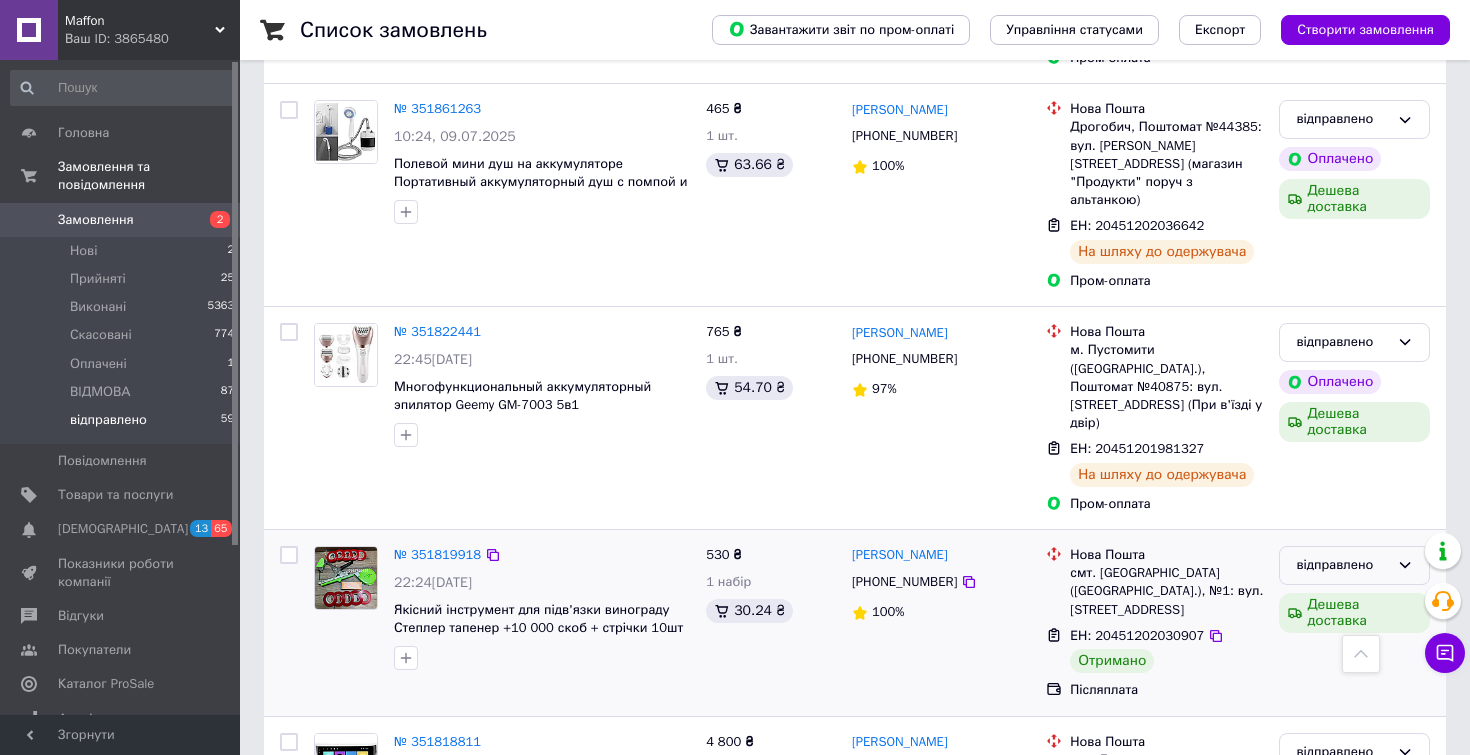 click on "відправлено" at bounding box center [1342, 565] 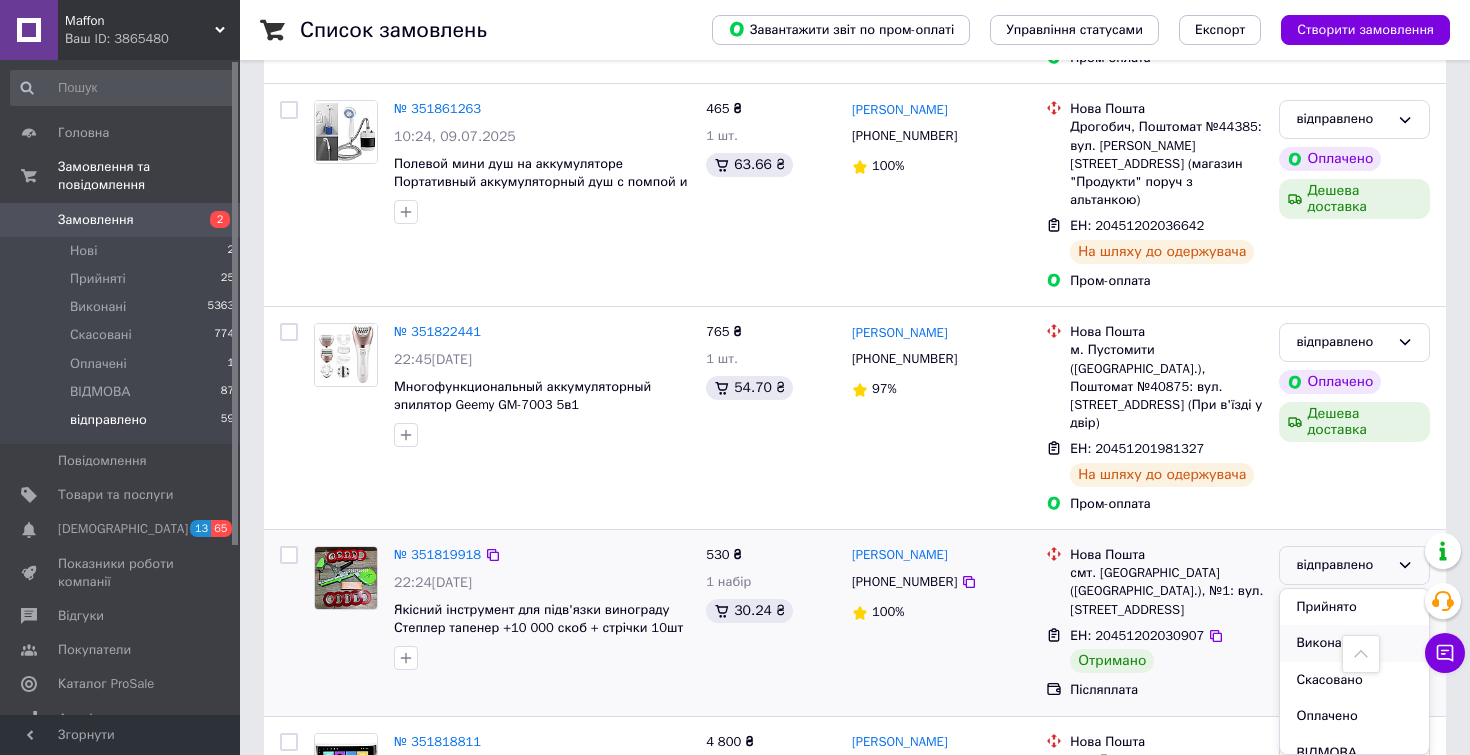 click on "Виконано" at bounding box center [1354, 643] 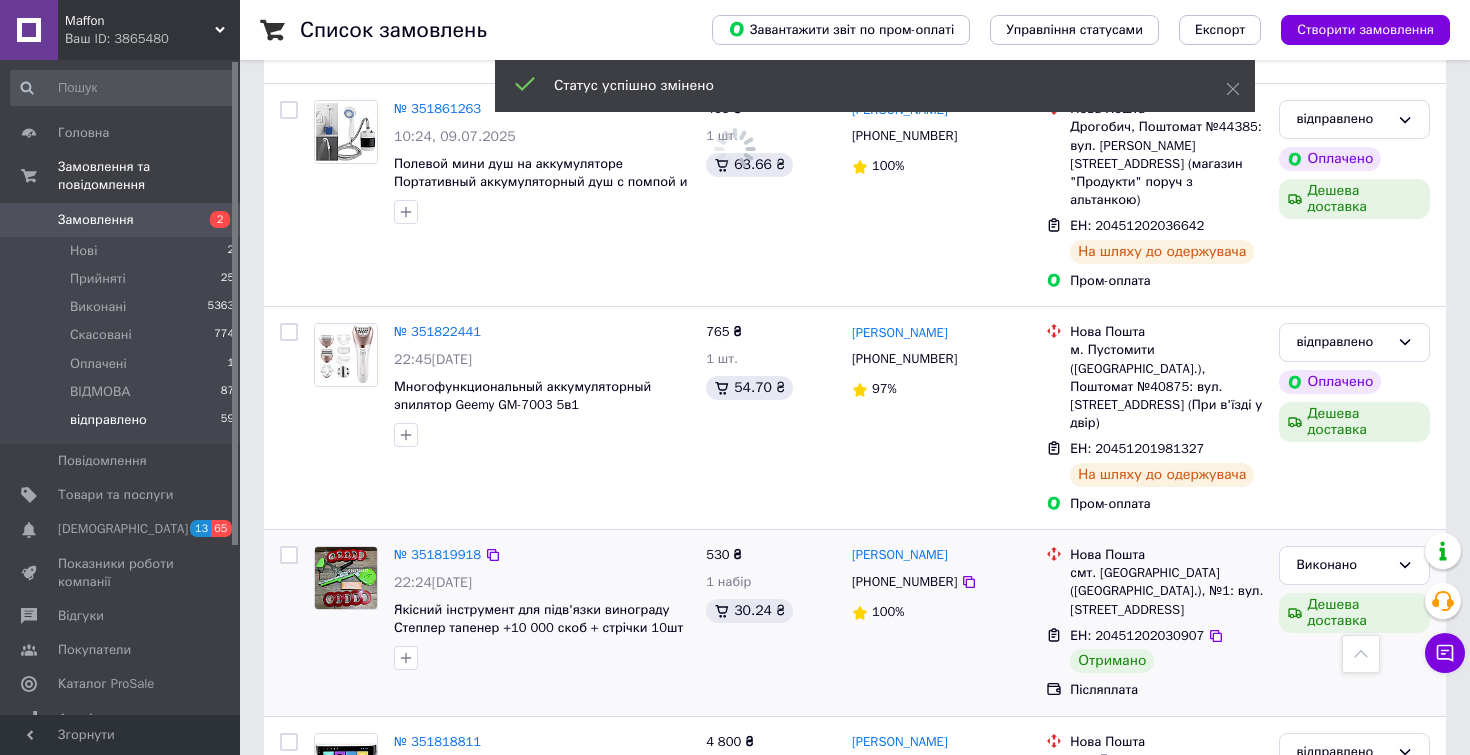 click on "2" at bounding box center [327, 947] 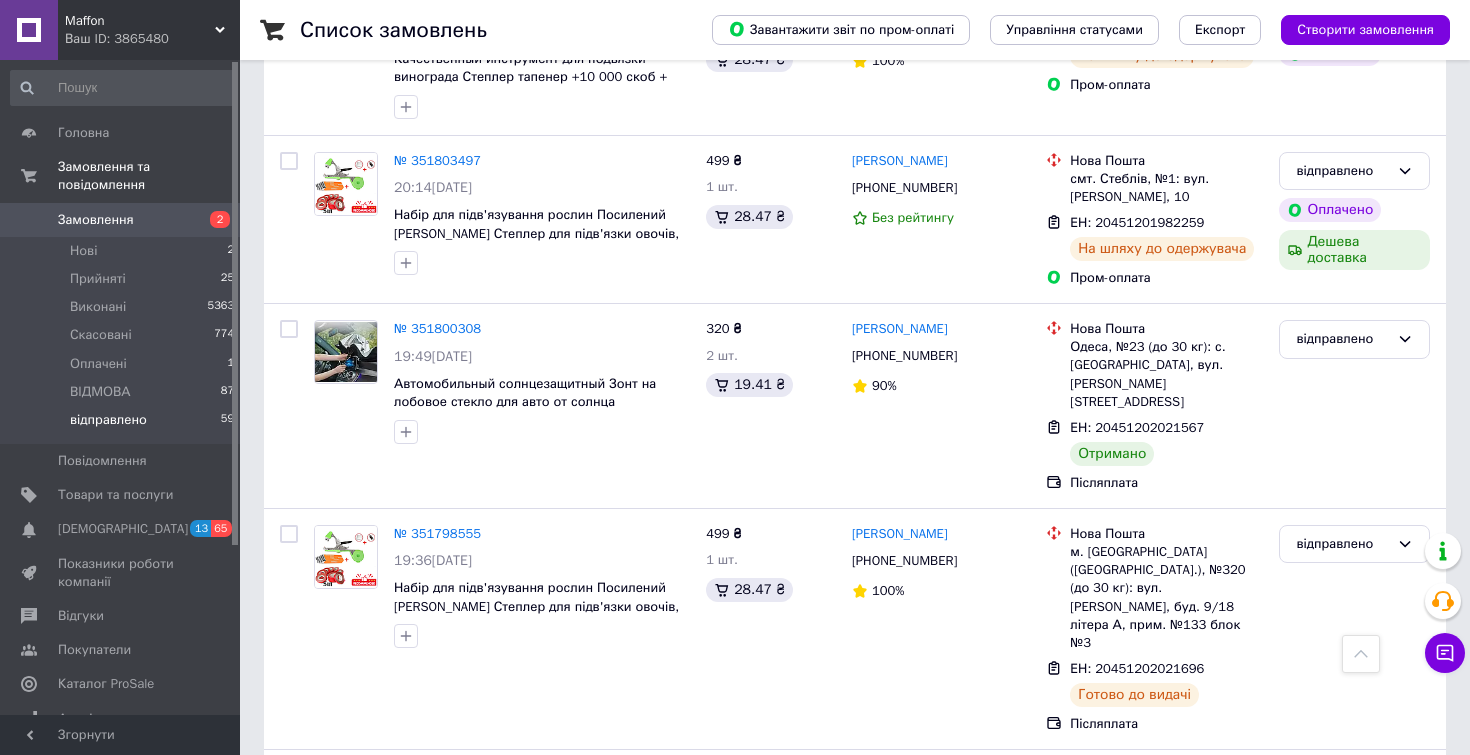 scroll, scrollTop: 665, scrollLeft: 0, axis: vertical 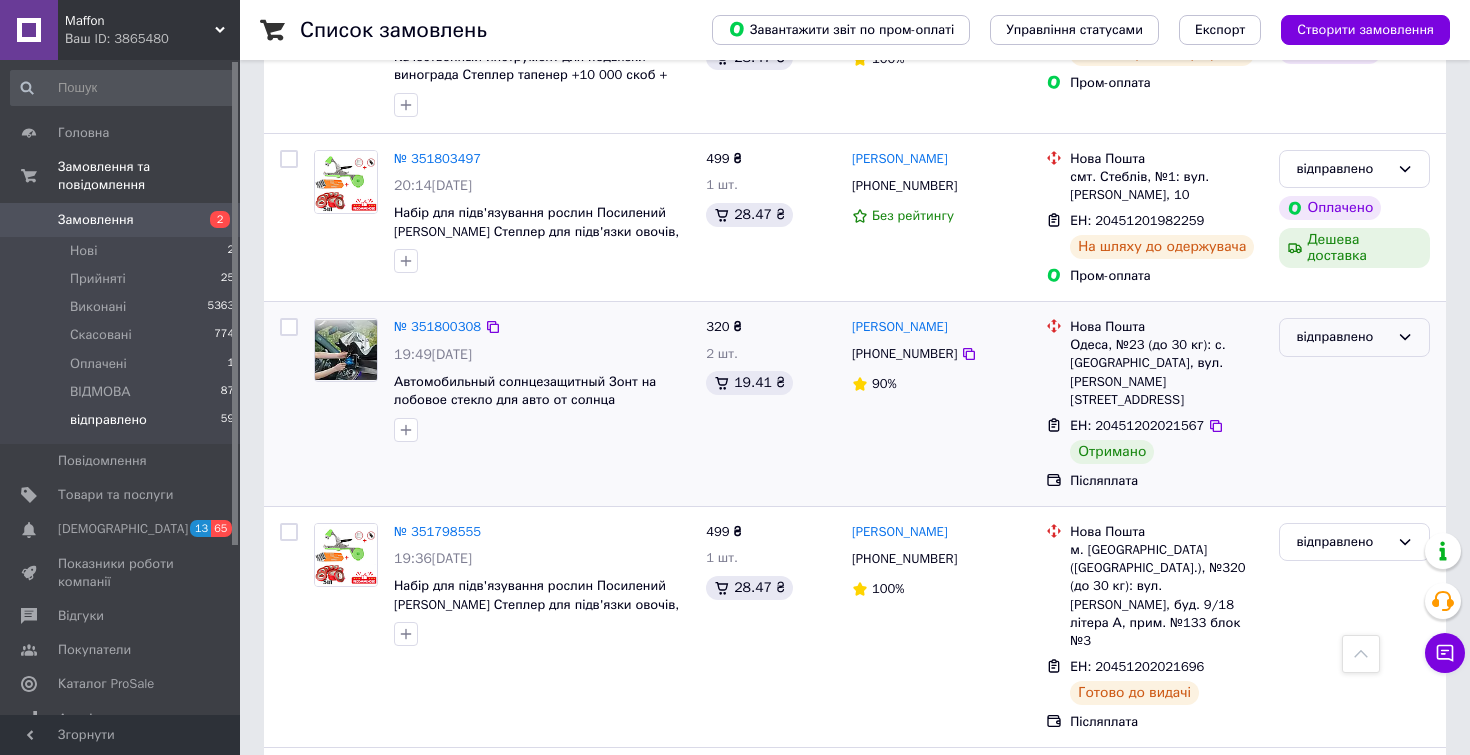 click on "відправлено" at bounding box center (1354, 337) 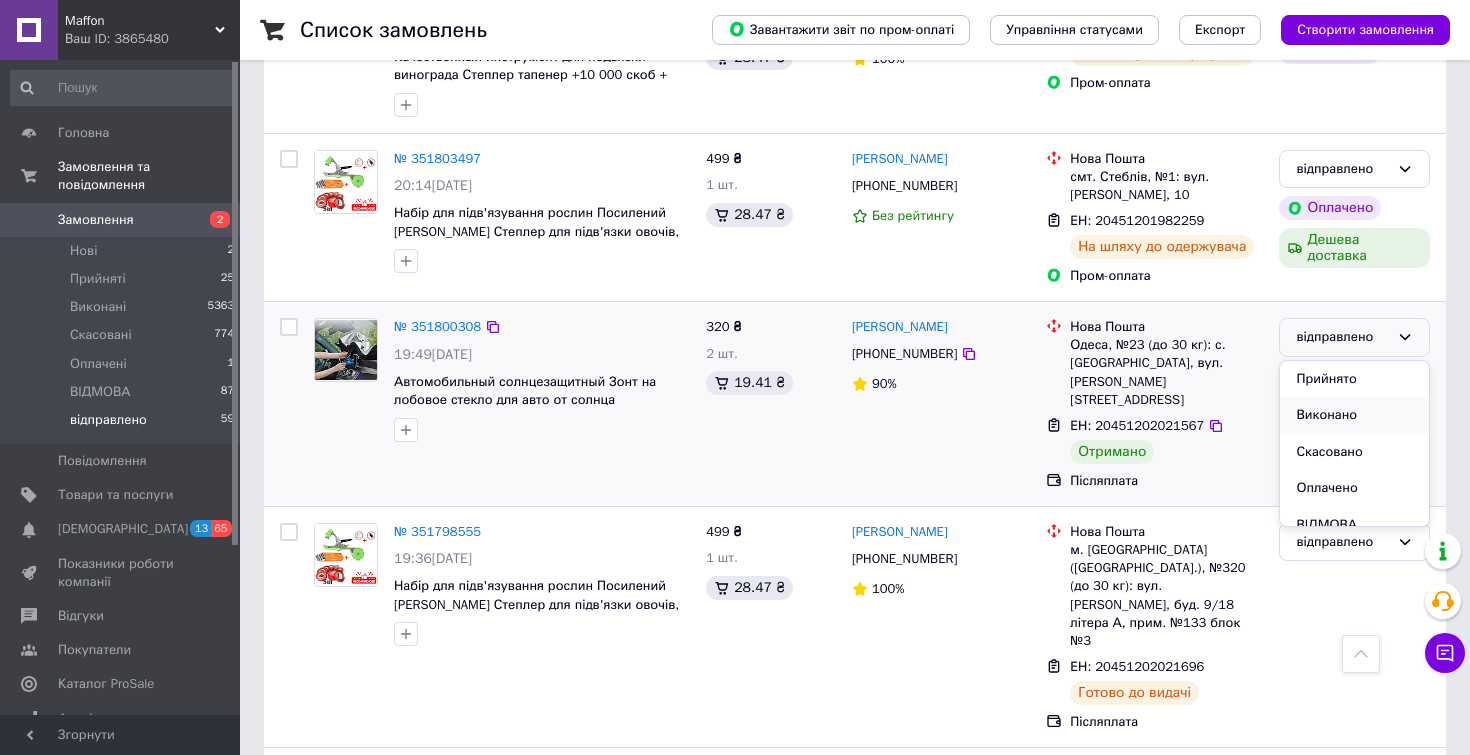 click on "Виконано" at bounding box center [1354, 415] 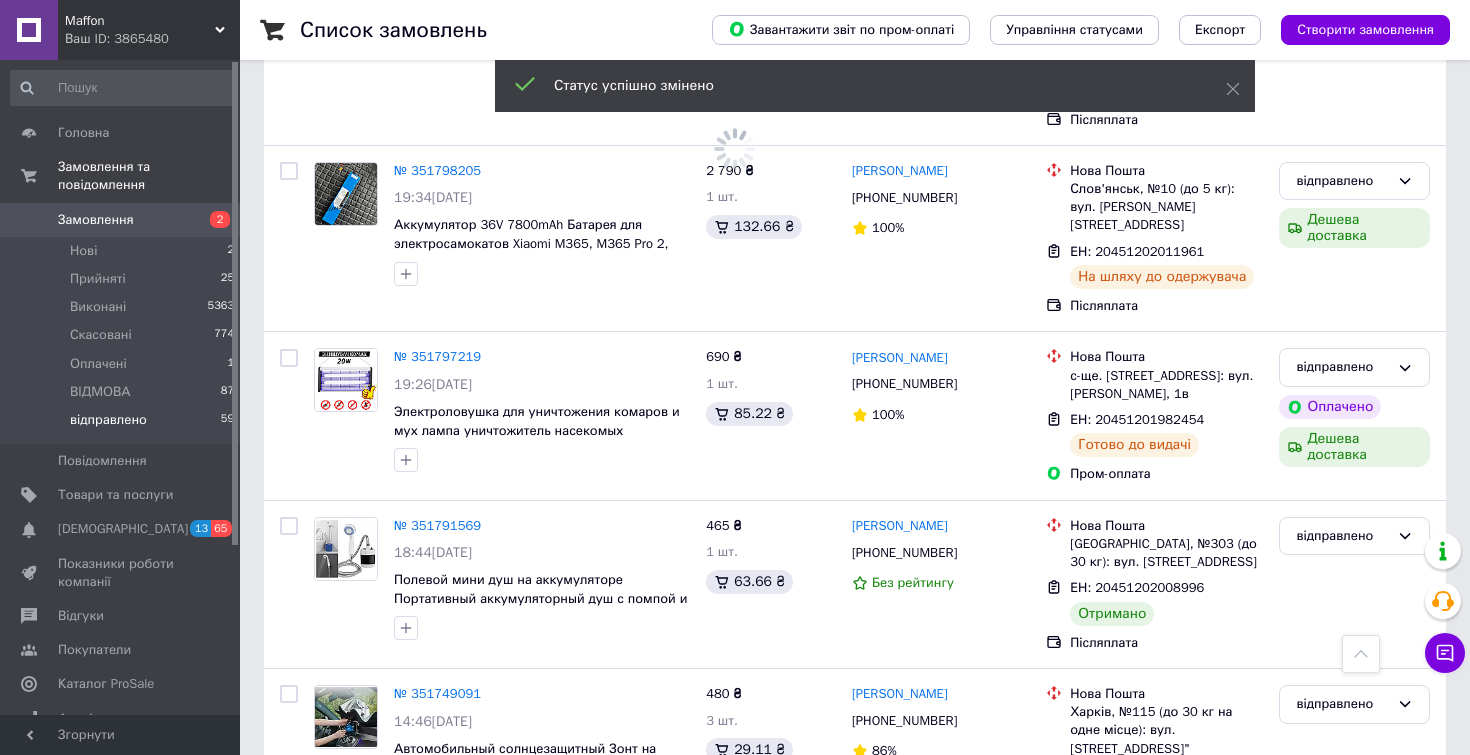 scroll, scrollTop: 1373, scrollLeft: 0, axis: vertical 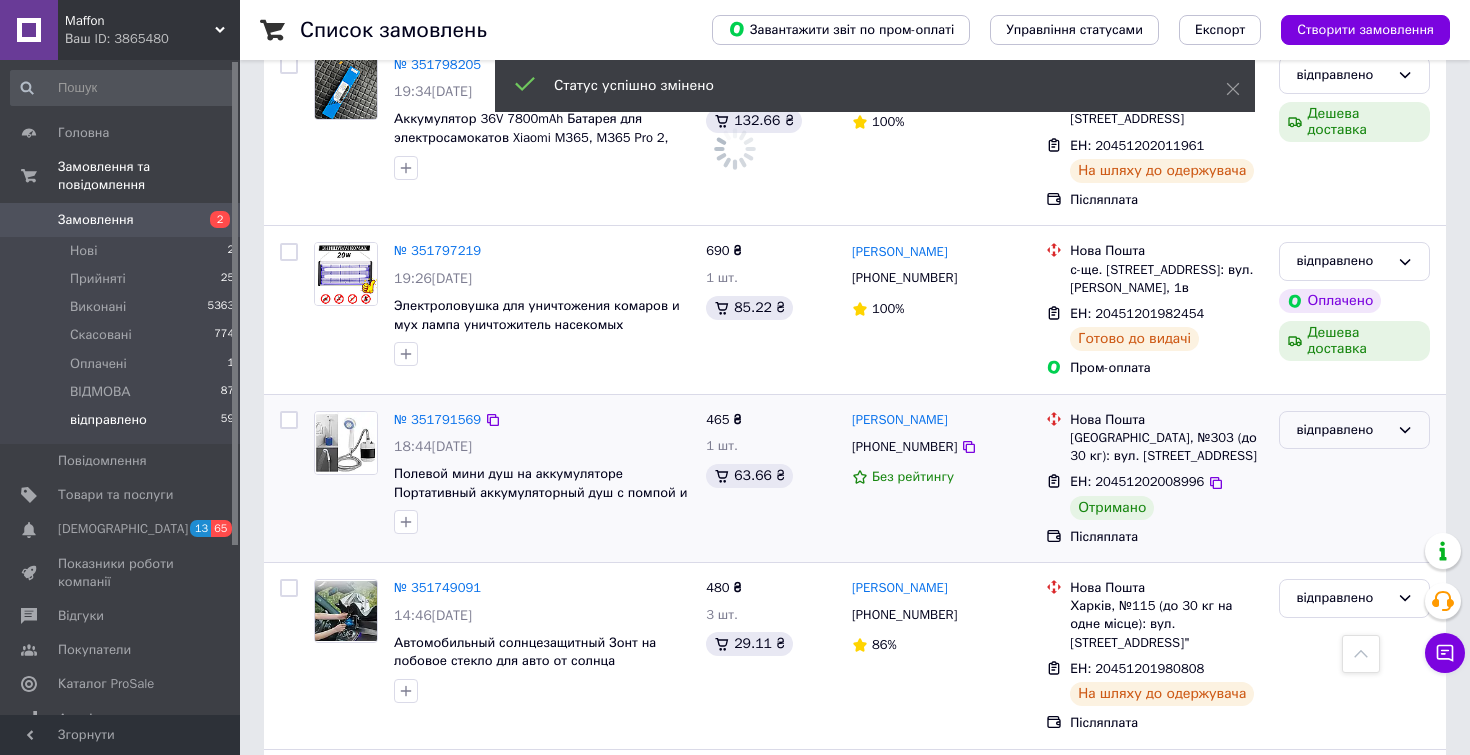 click on "відправлено" at bounding box center [1342, 430] 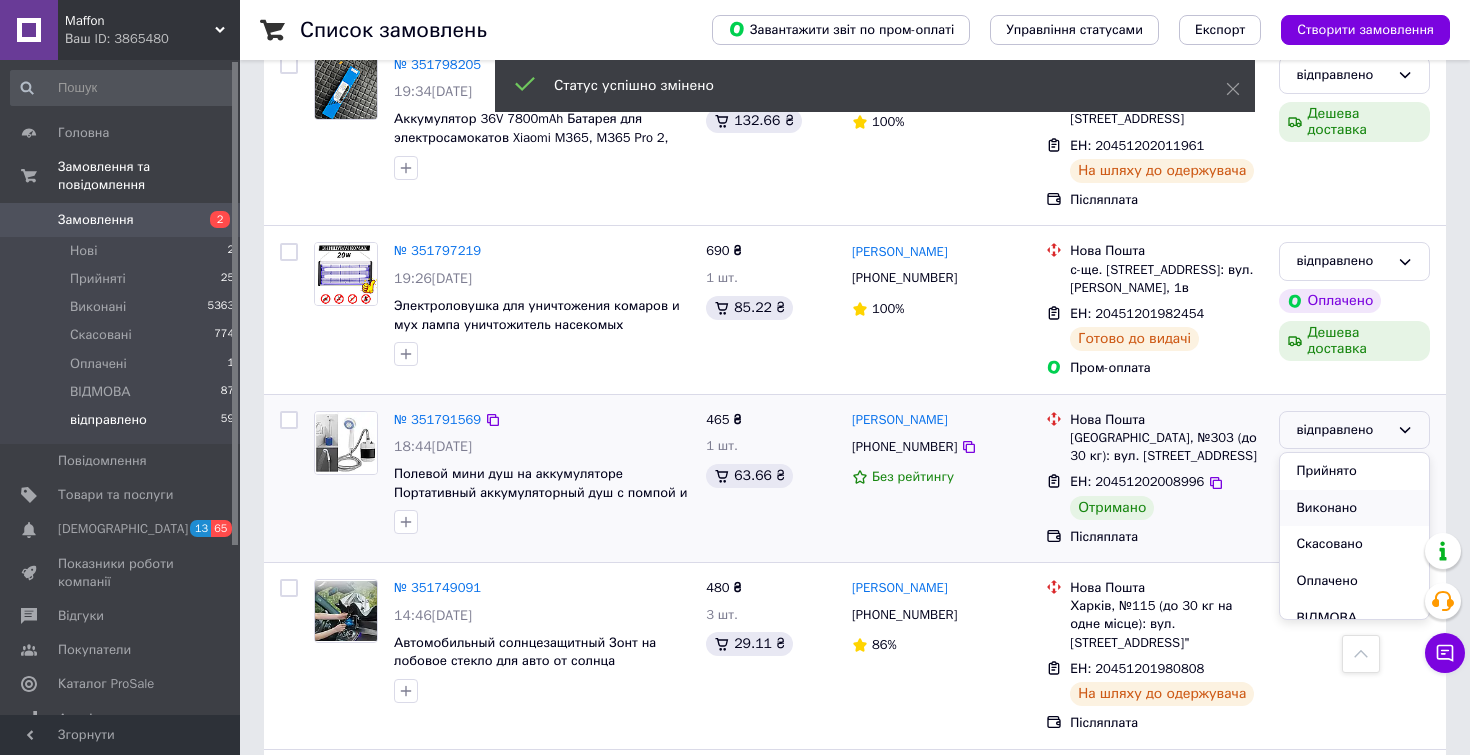 click on "Виконано" at bounding box center (1354, 508) 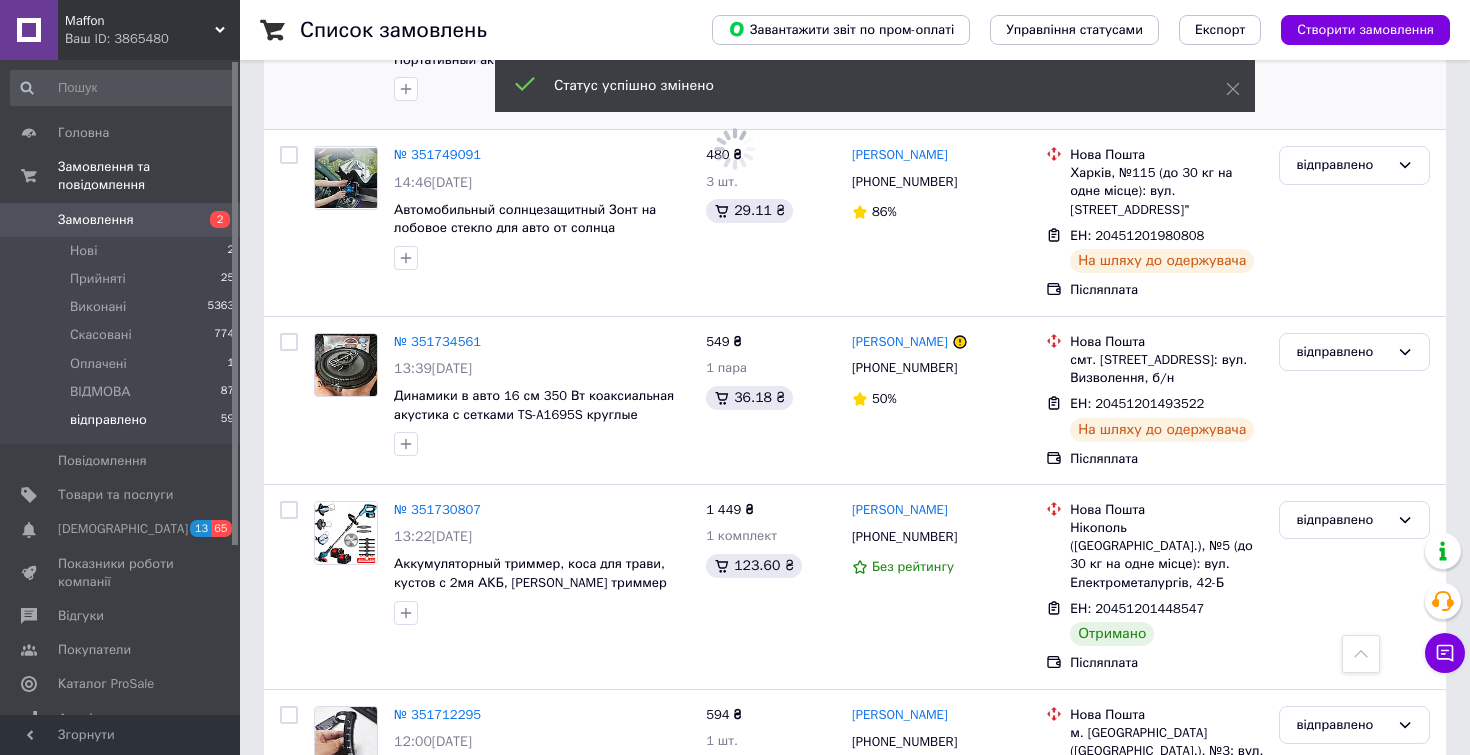 scroll, scrollTop: 1900, scrollLeft: 0, axis: vertical 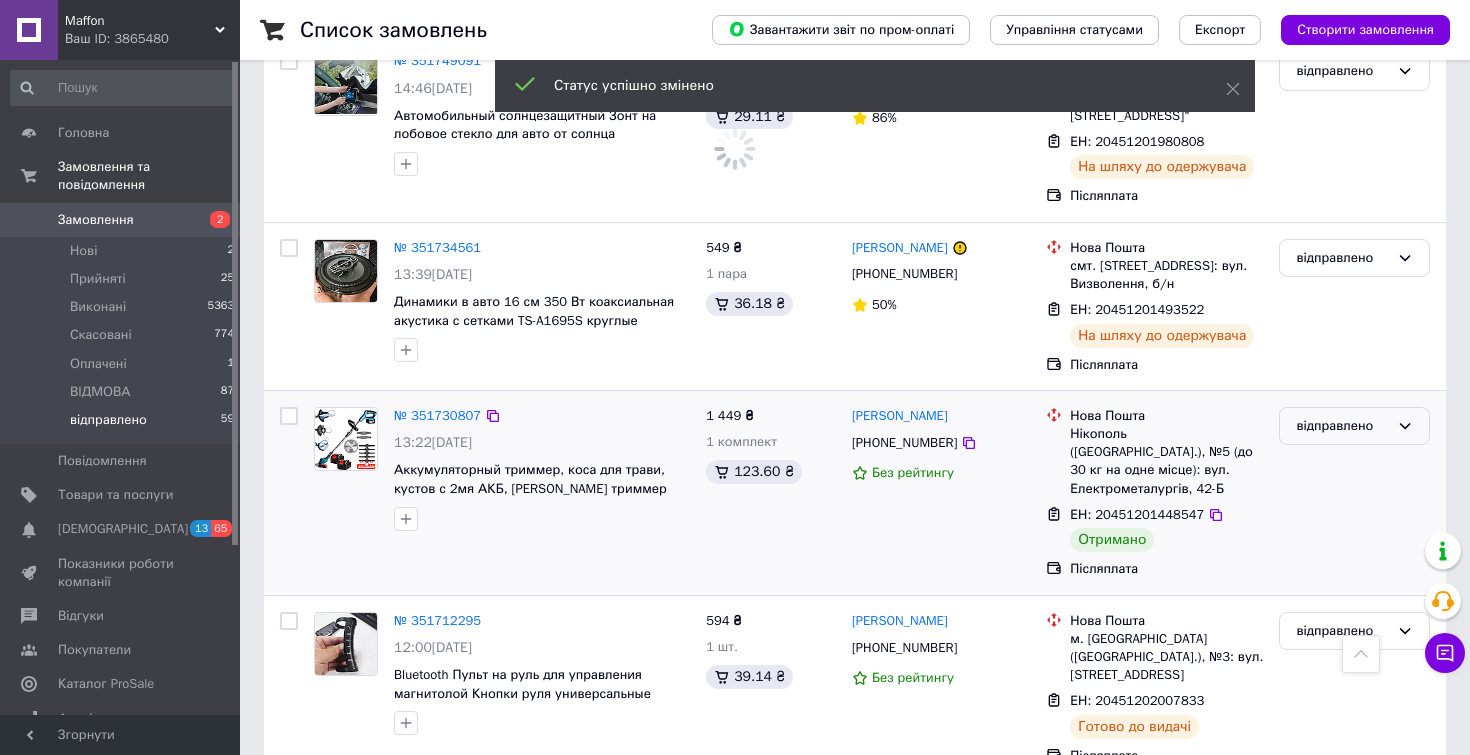 click on "відправлено" at bounding box center (1342, 426) 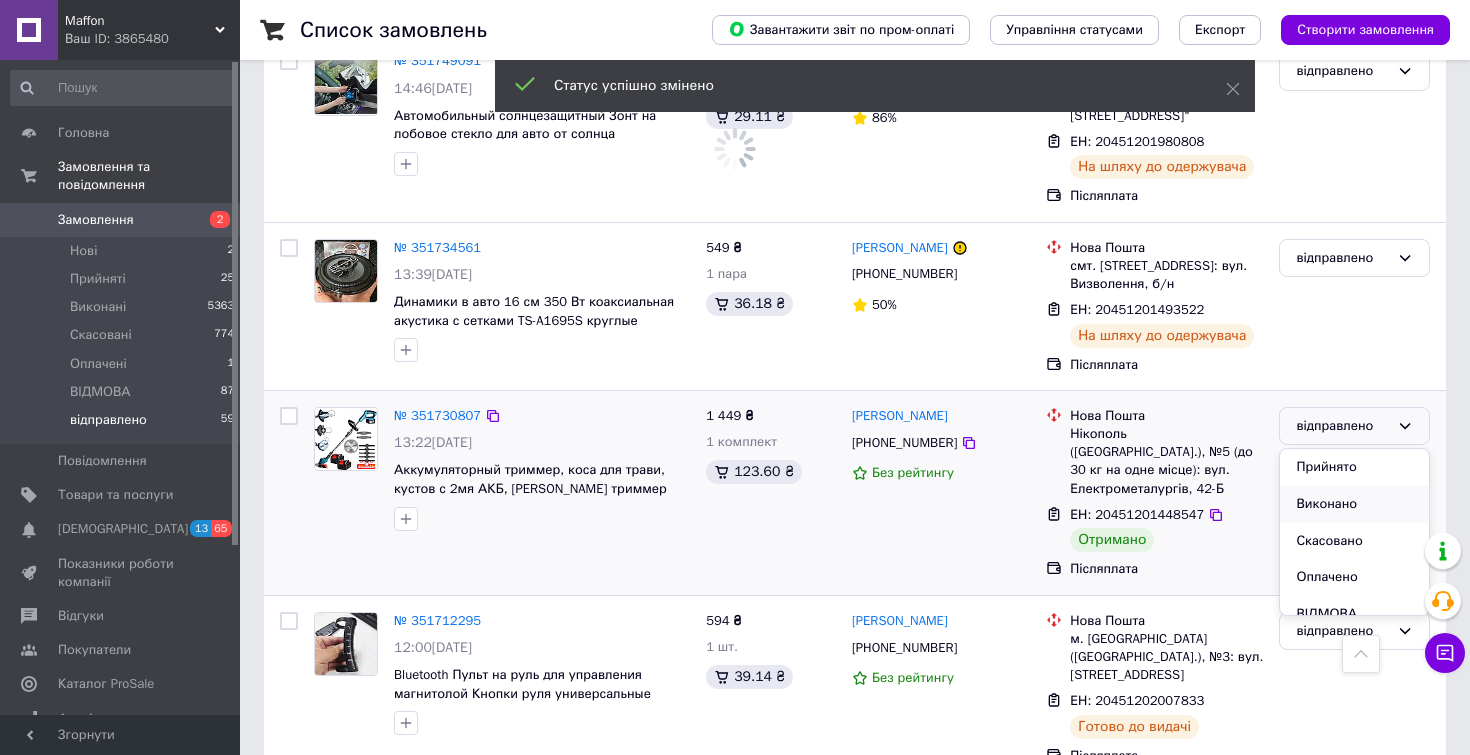 click on "Виконано" at bounding box center [1354, 504] 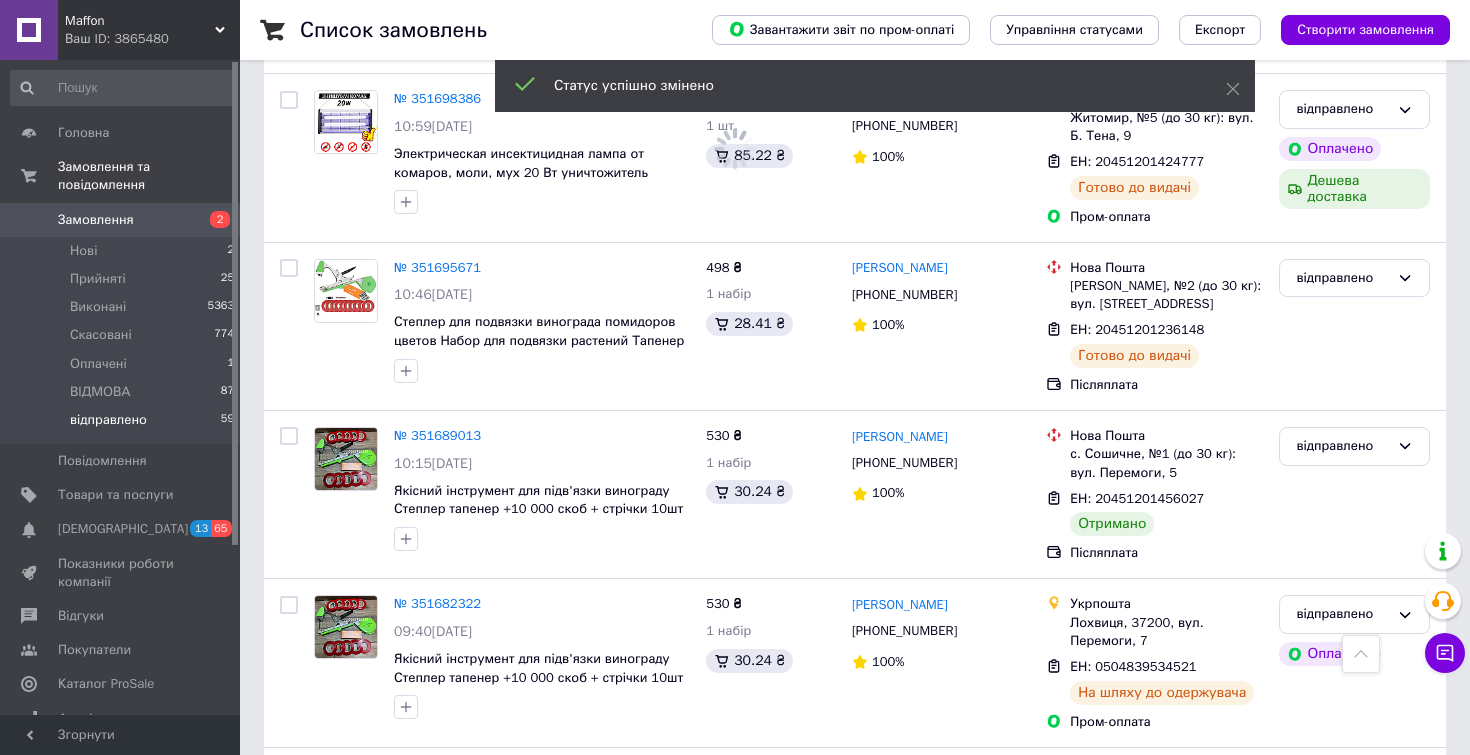 scroll, scrollTop: 3024, scrollLeft: 0, axis: vertical 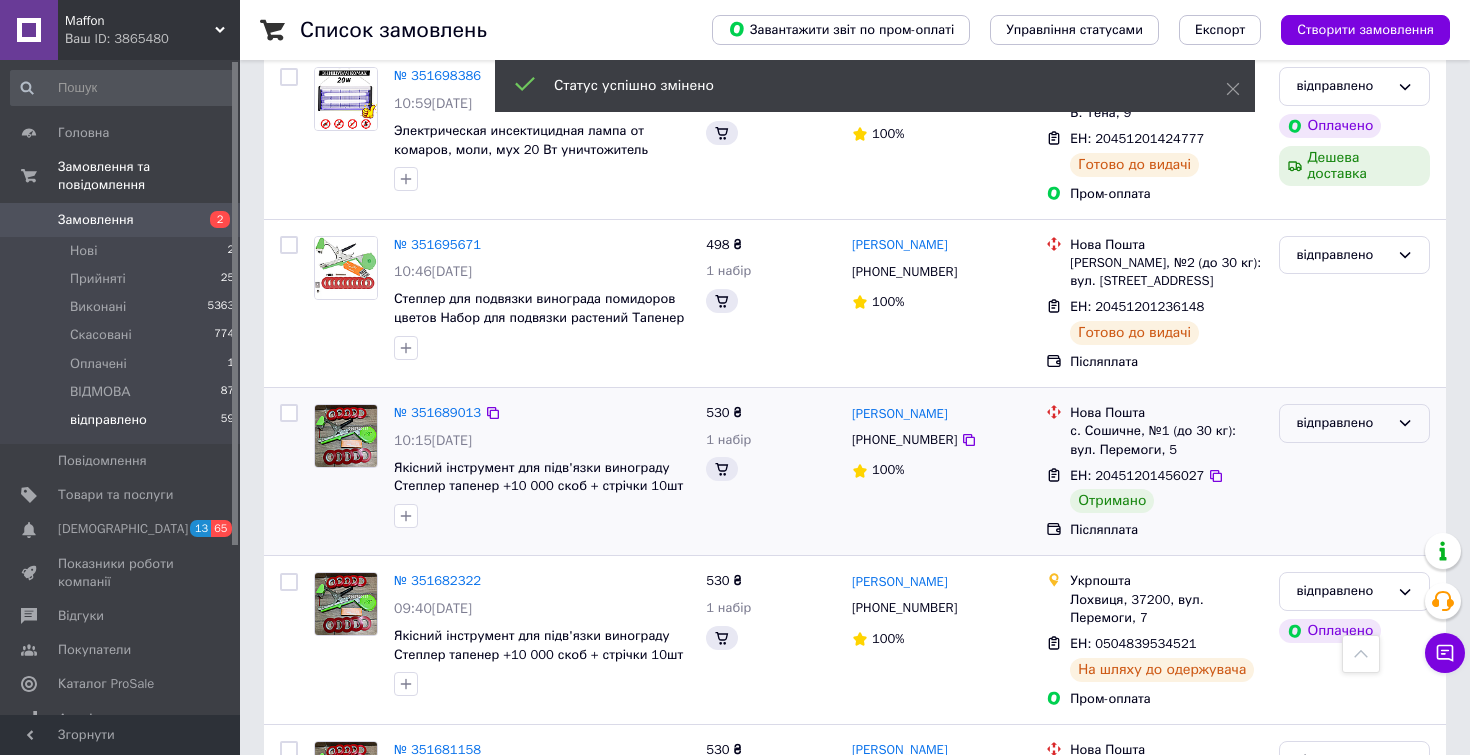 click on "відправлено" at bounding box center [1342, 423] 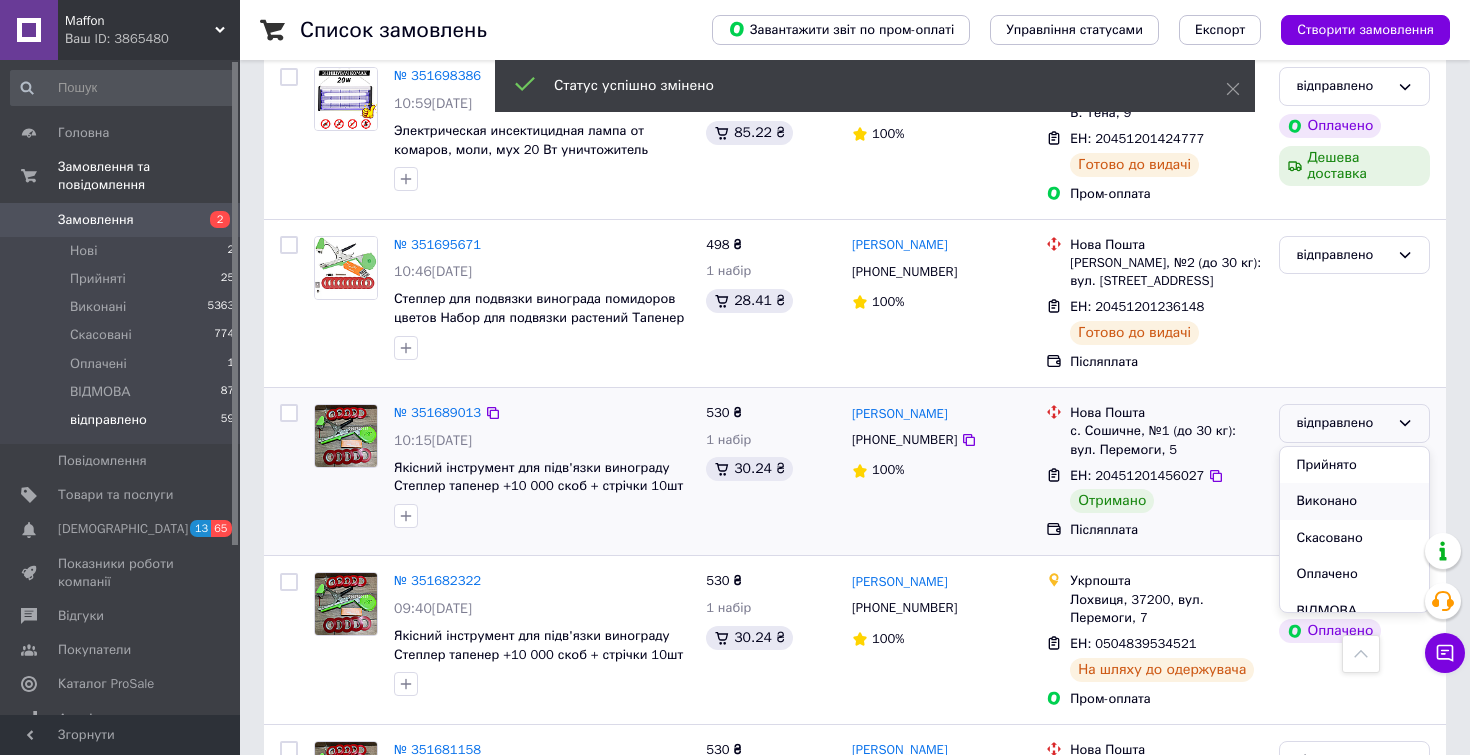 click on "Виконано" at bounding box center (1354, 501) 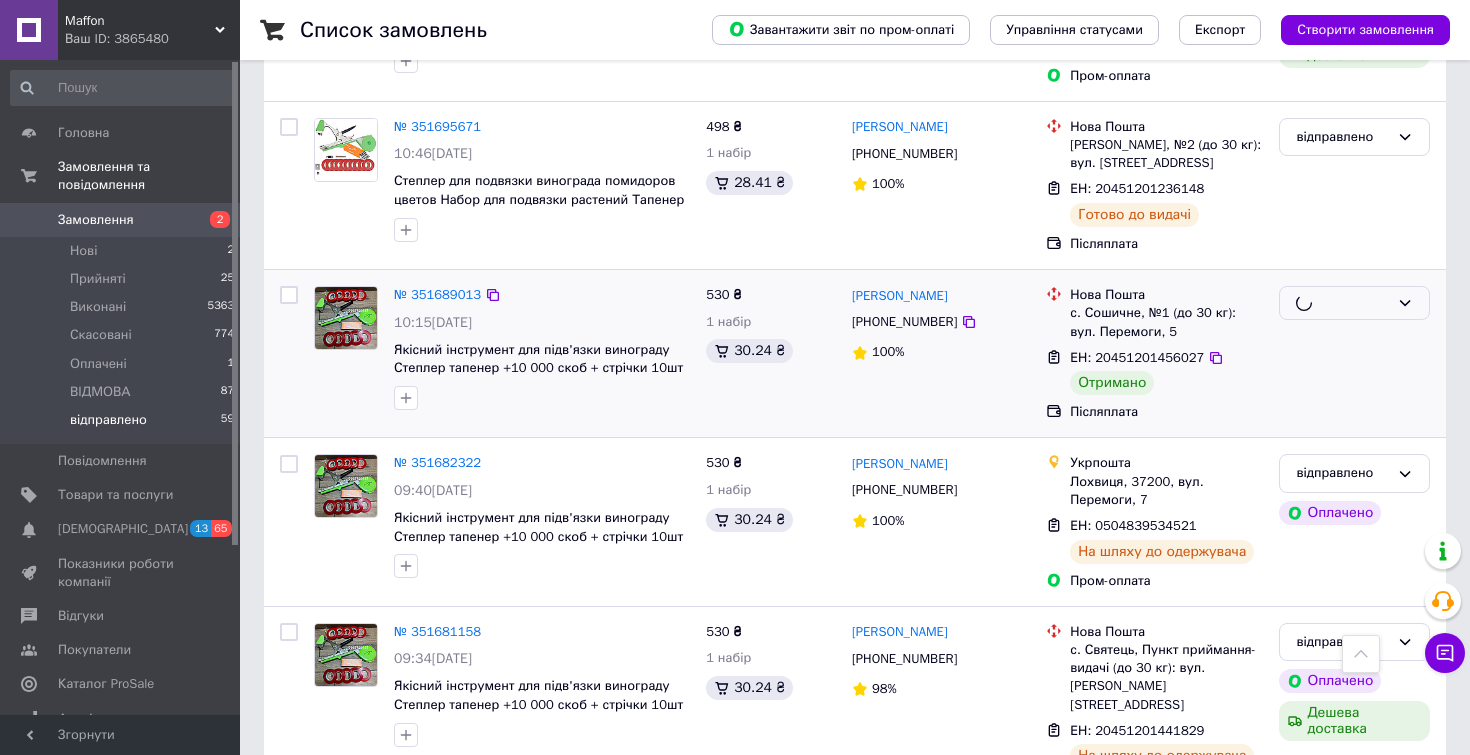 scroll, scrollTop: 3157, scrollLeft: 0, axis: vertical 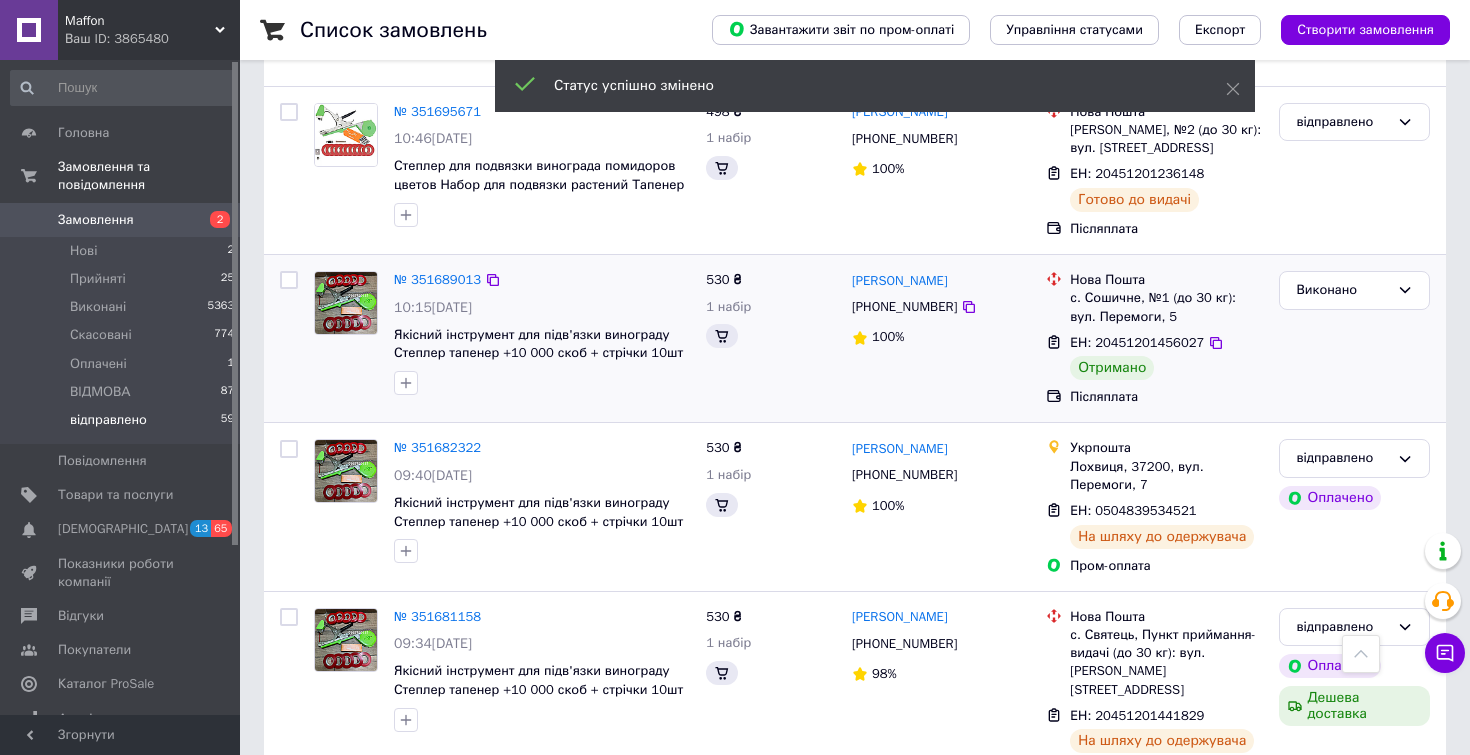 click on "3" at bounding box center (494, 841) 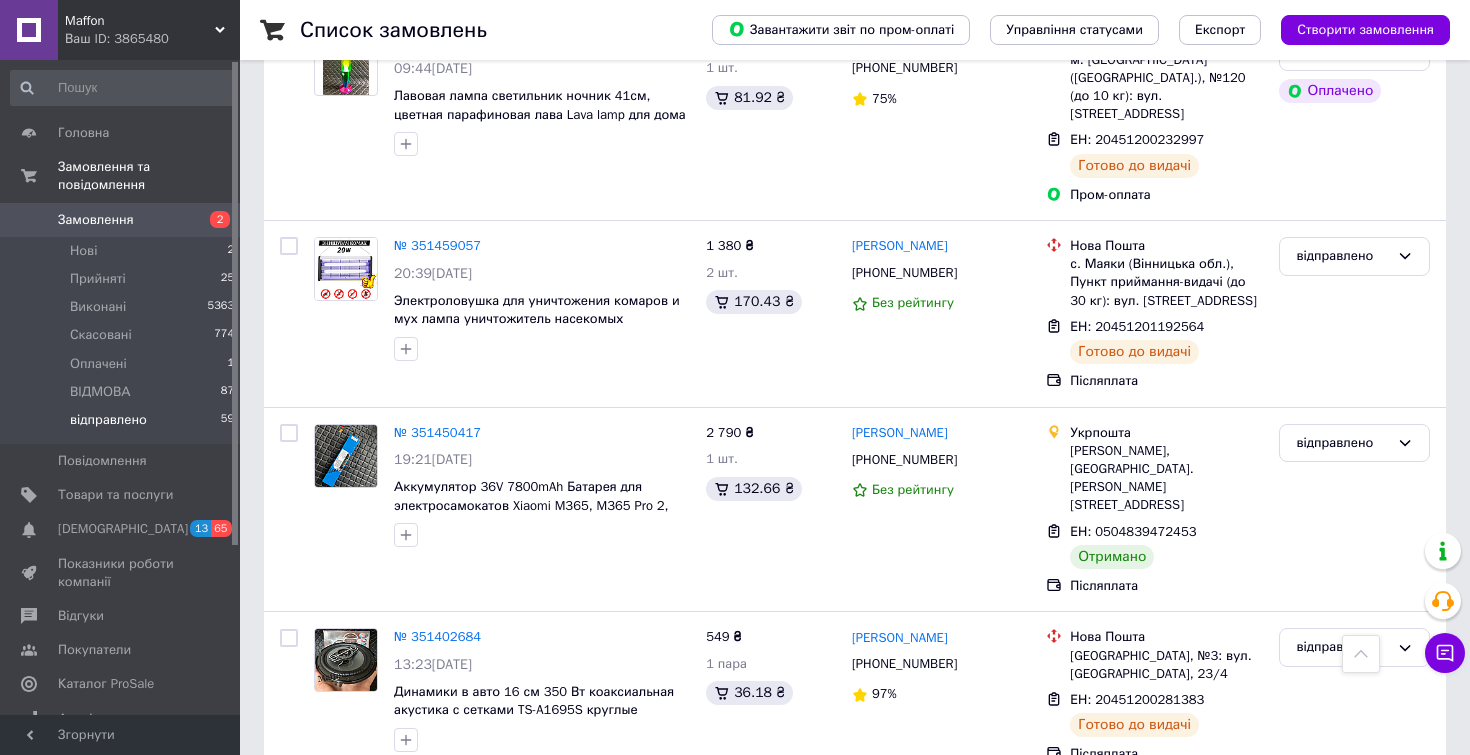 scroll, scrollTop: 1497, scrollLeft: 0, axis: vertical 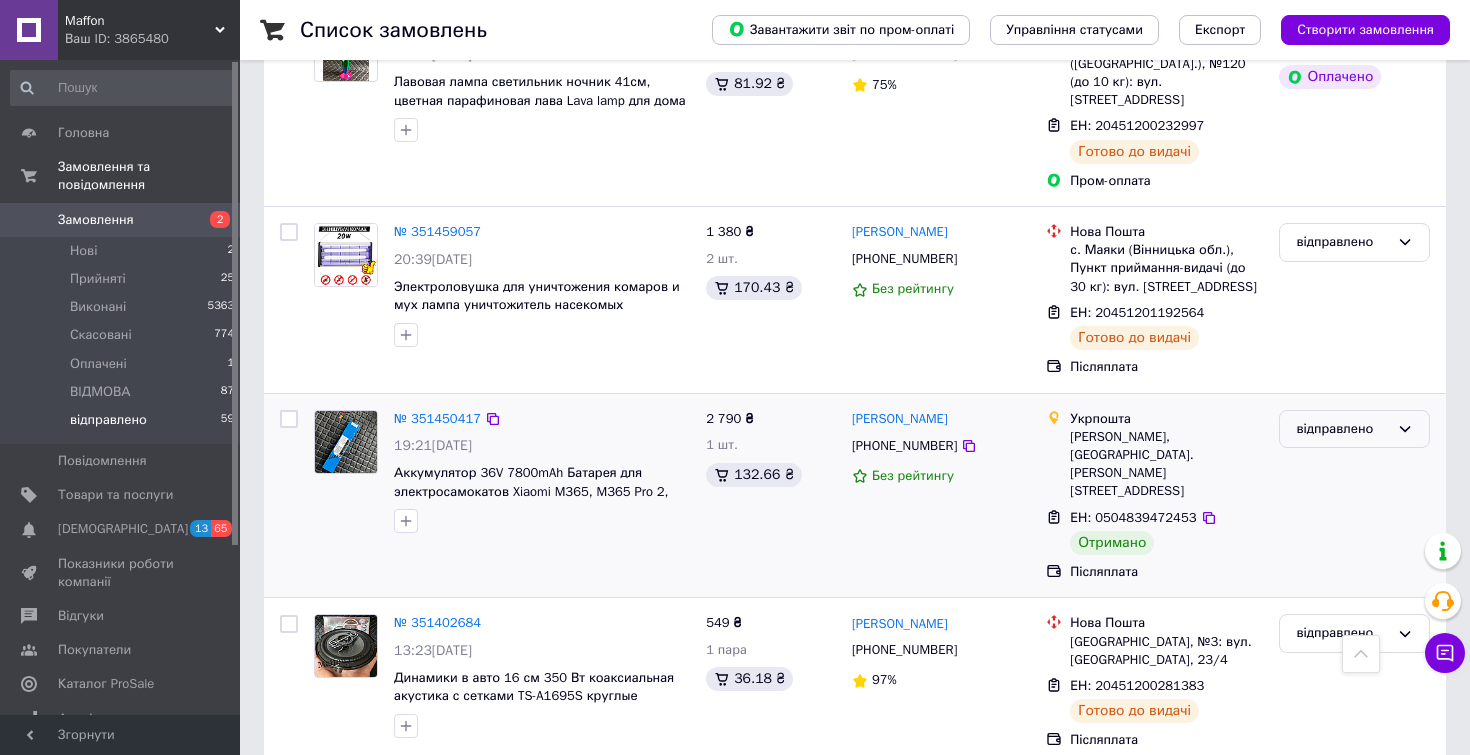 click on "відправлено" at bounding box center [1342, 429] 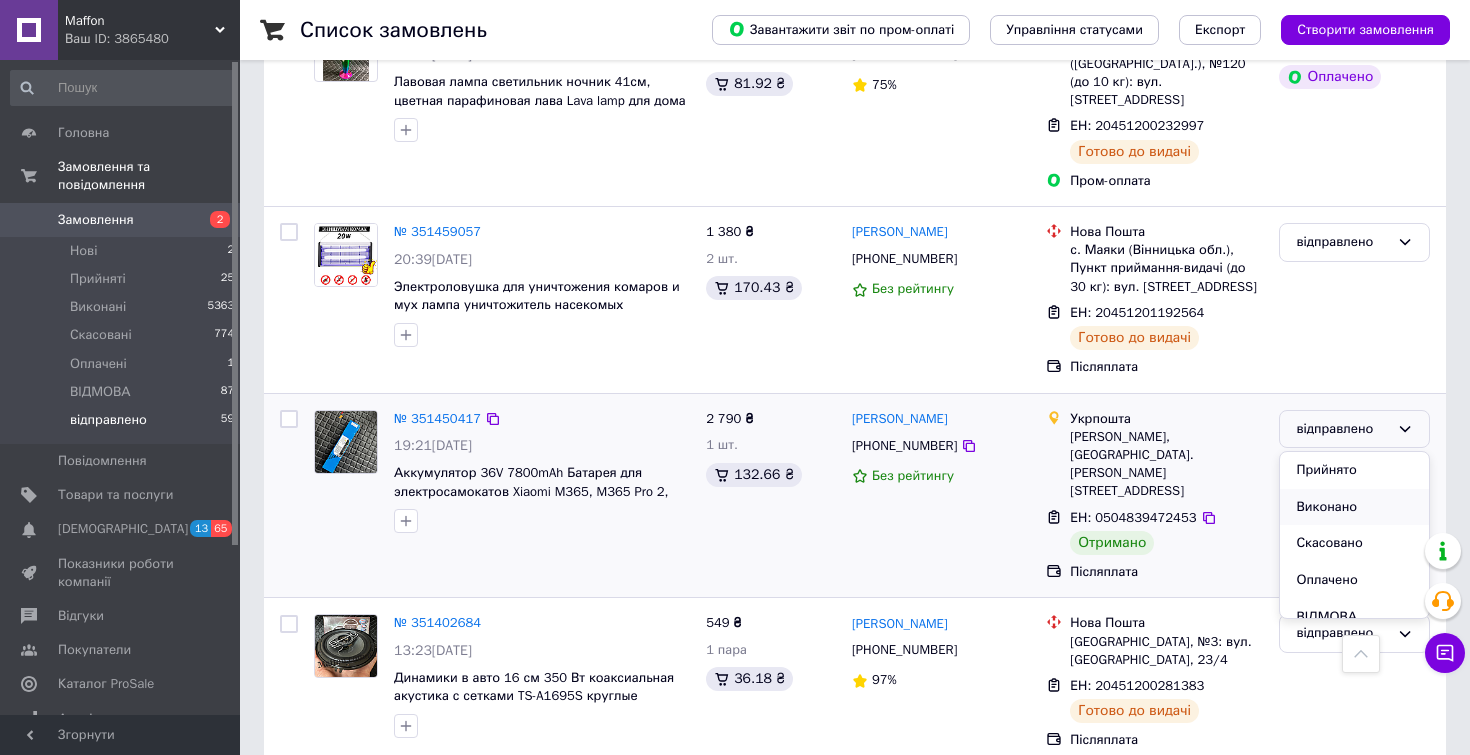 click on "Виконано" at bounding box center (1354, 507) 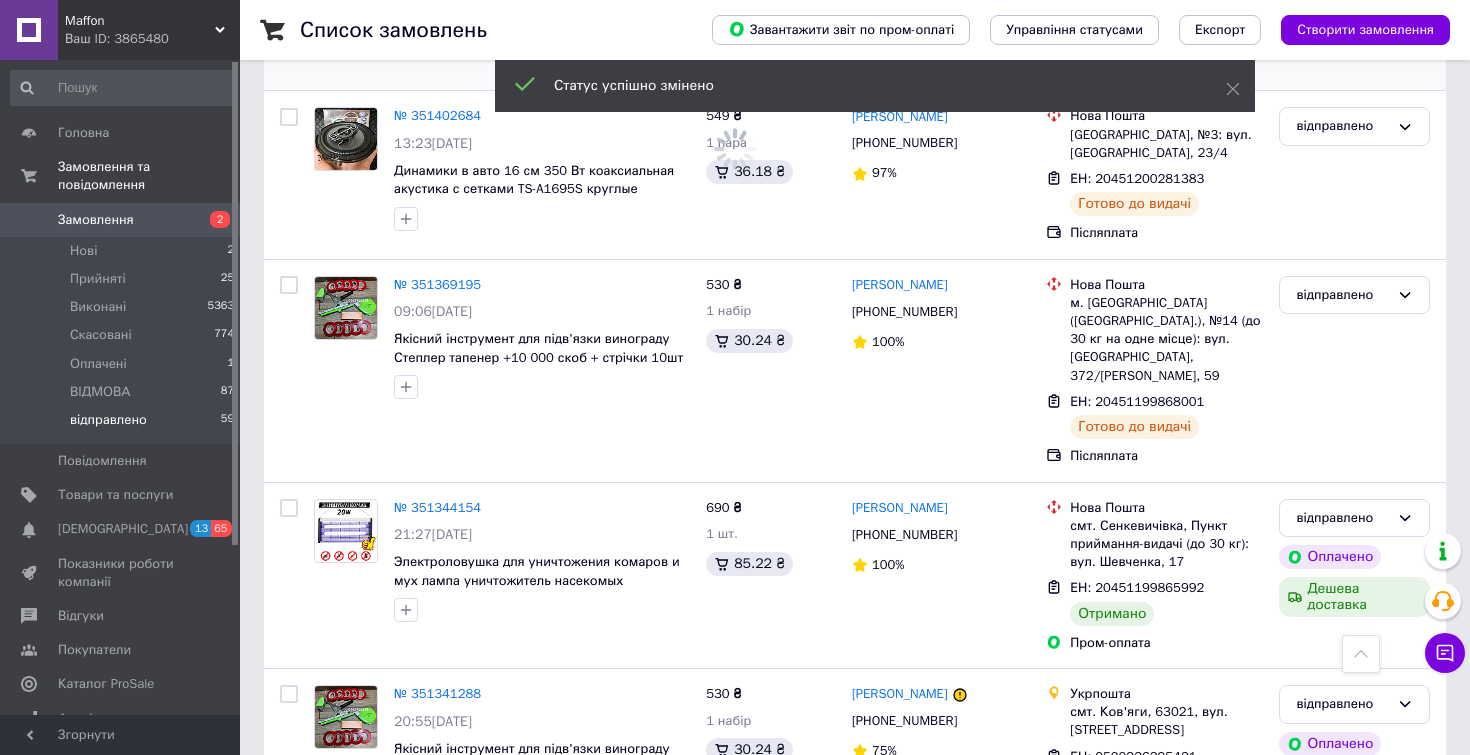 scroll, scrollTop: 2033, scrollLeft: 0, axis: vertical 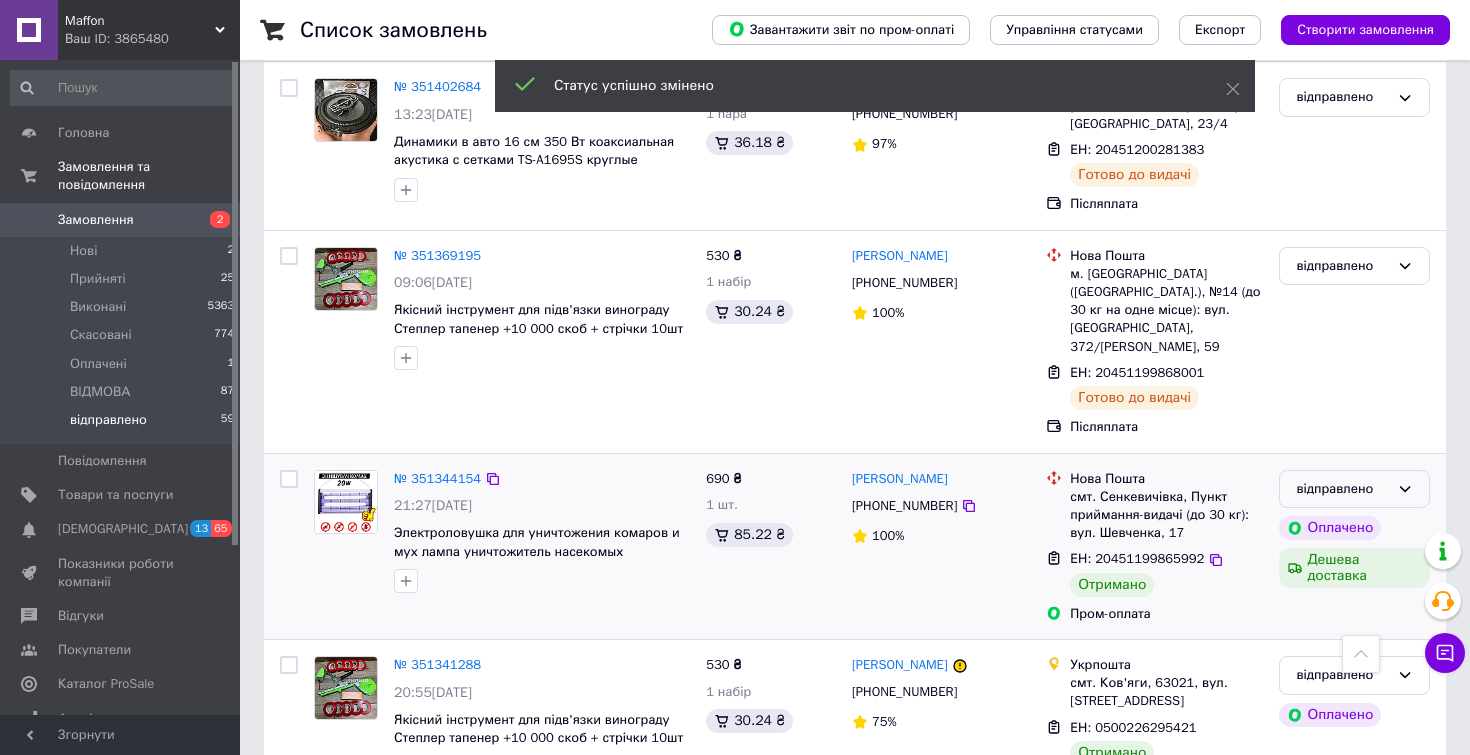 click on "відправлено" at bounding box center (1342, 489) 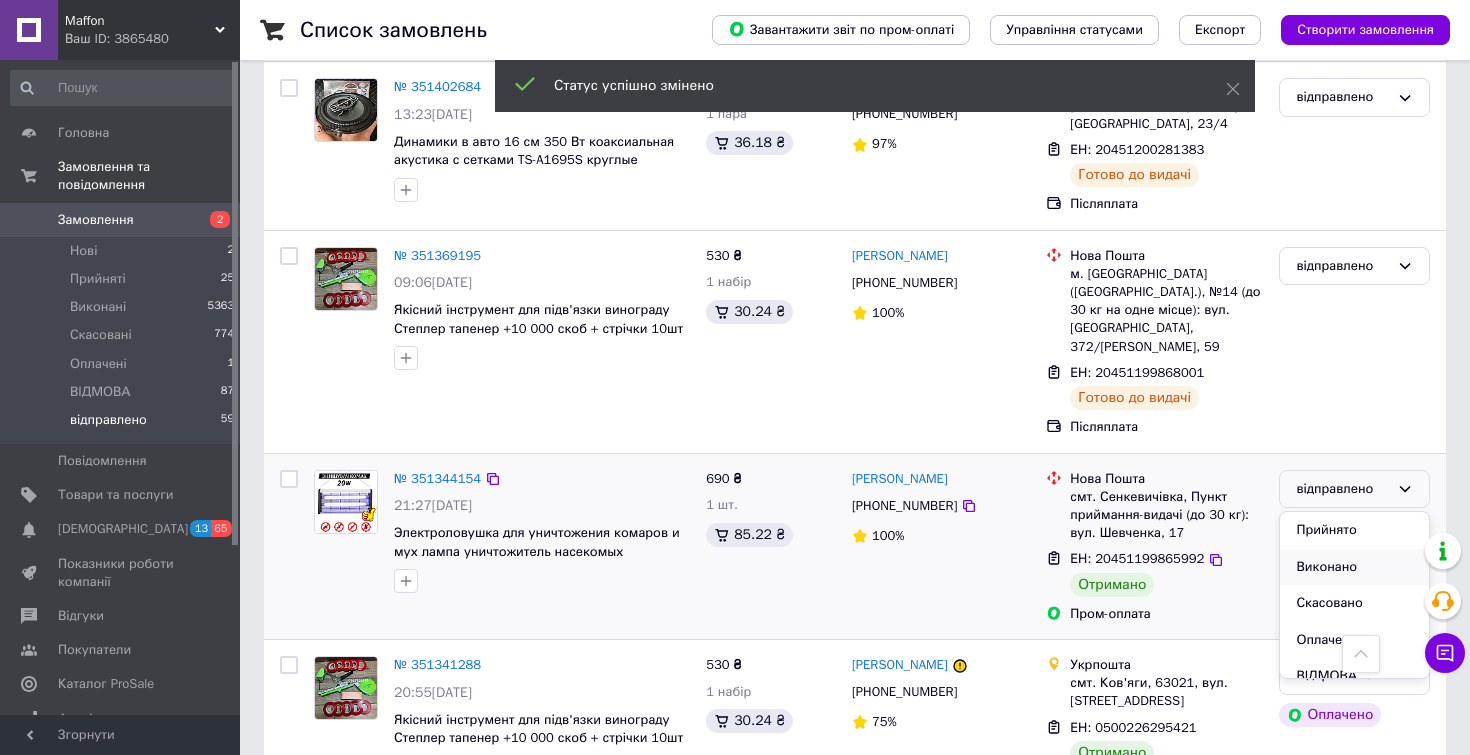click on "Виконано" at bounding box center [1354, 567] 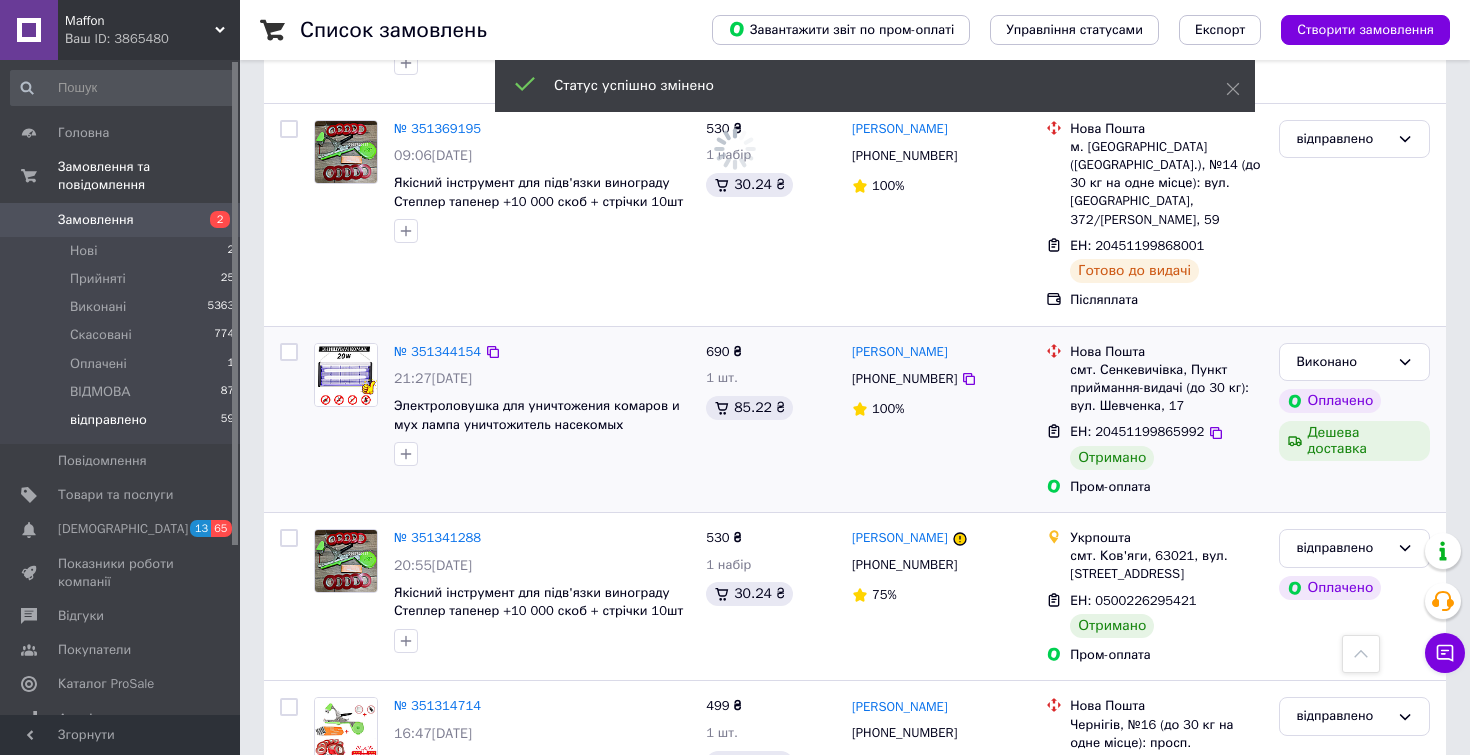 scroll, scrollTop: 2163, scrollLeft: 0, axis: vertical 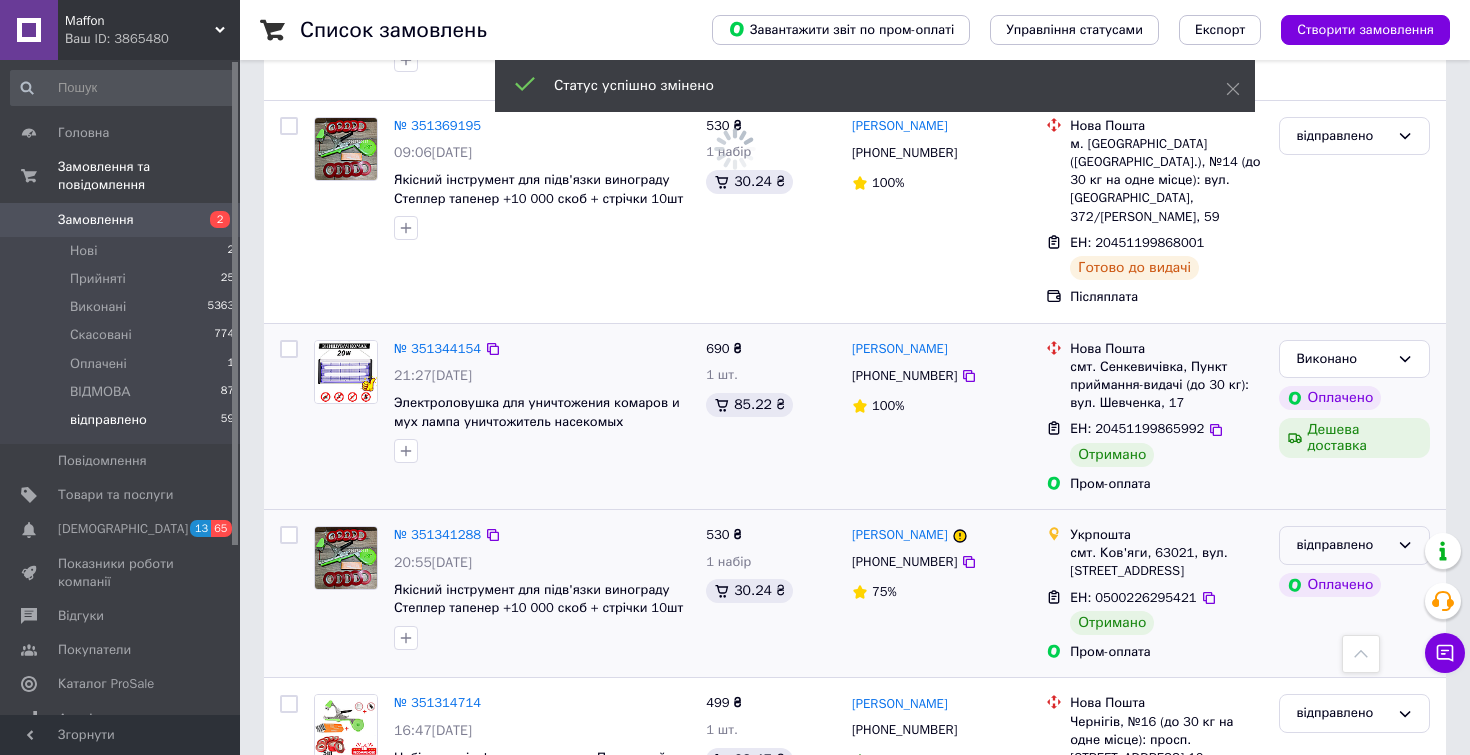 click on "відправлено" at bounding box center [1342, 545] 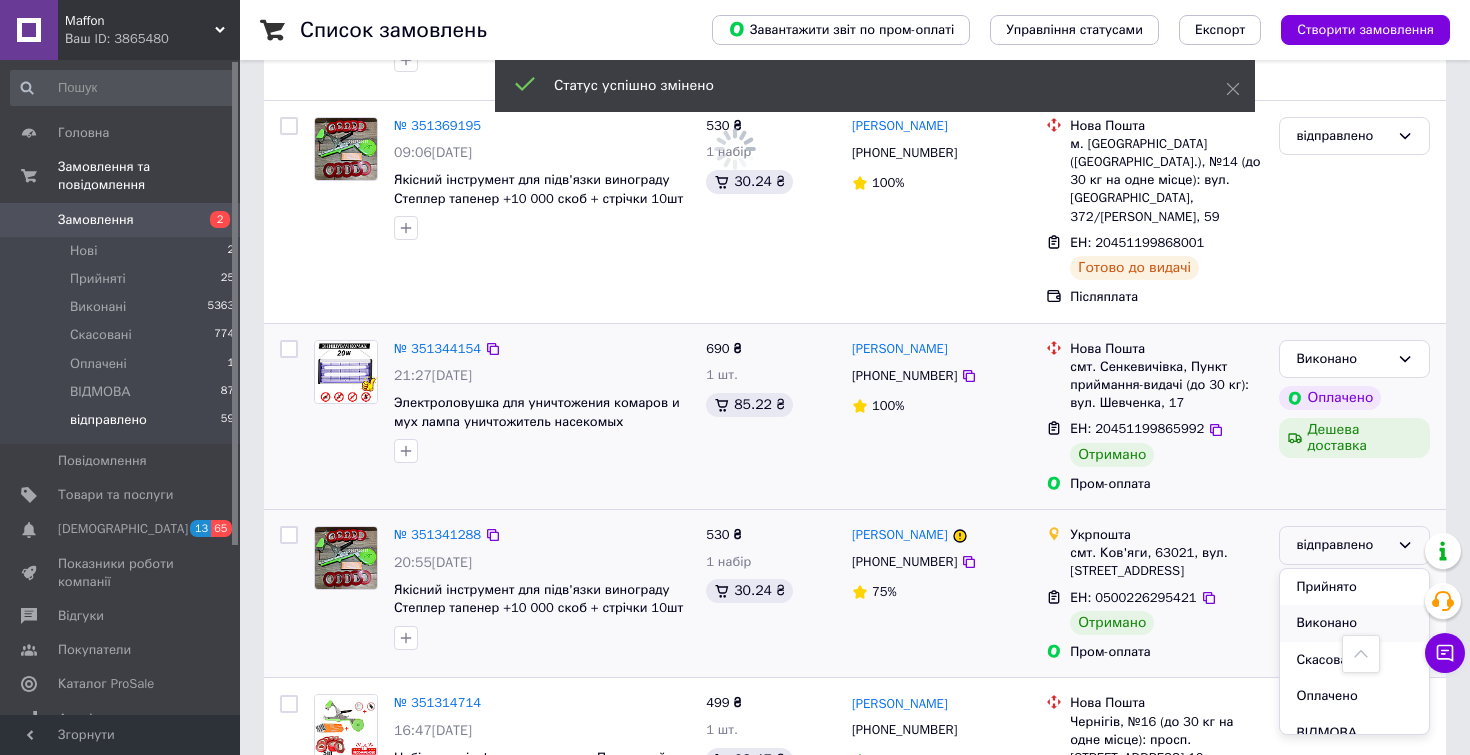 click on "Виконано" at bounding box center (1354, 623) 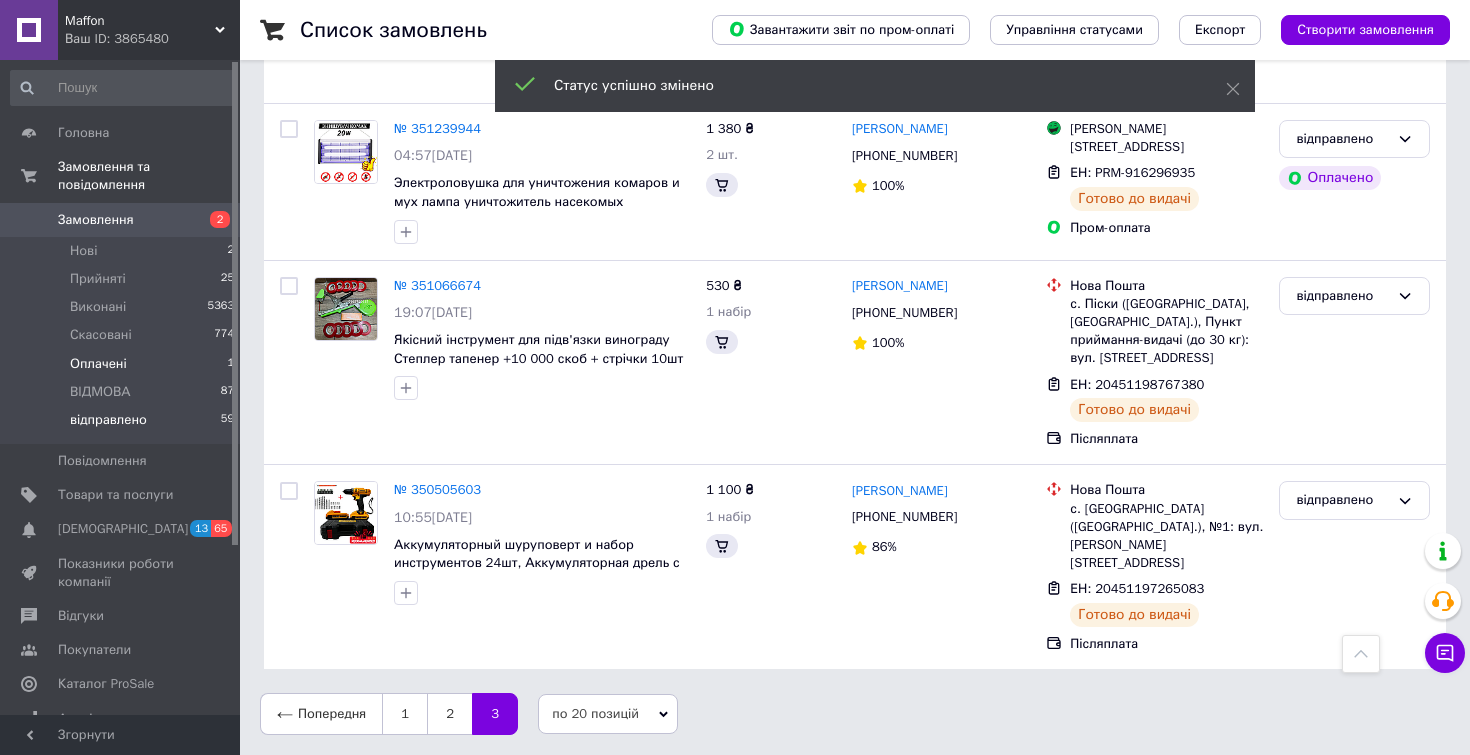 scroll, scrollTop: 2739, scrollLeft: 0, axis: vertical 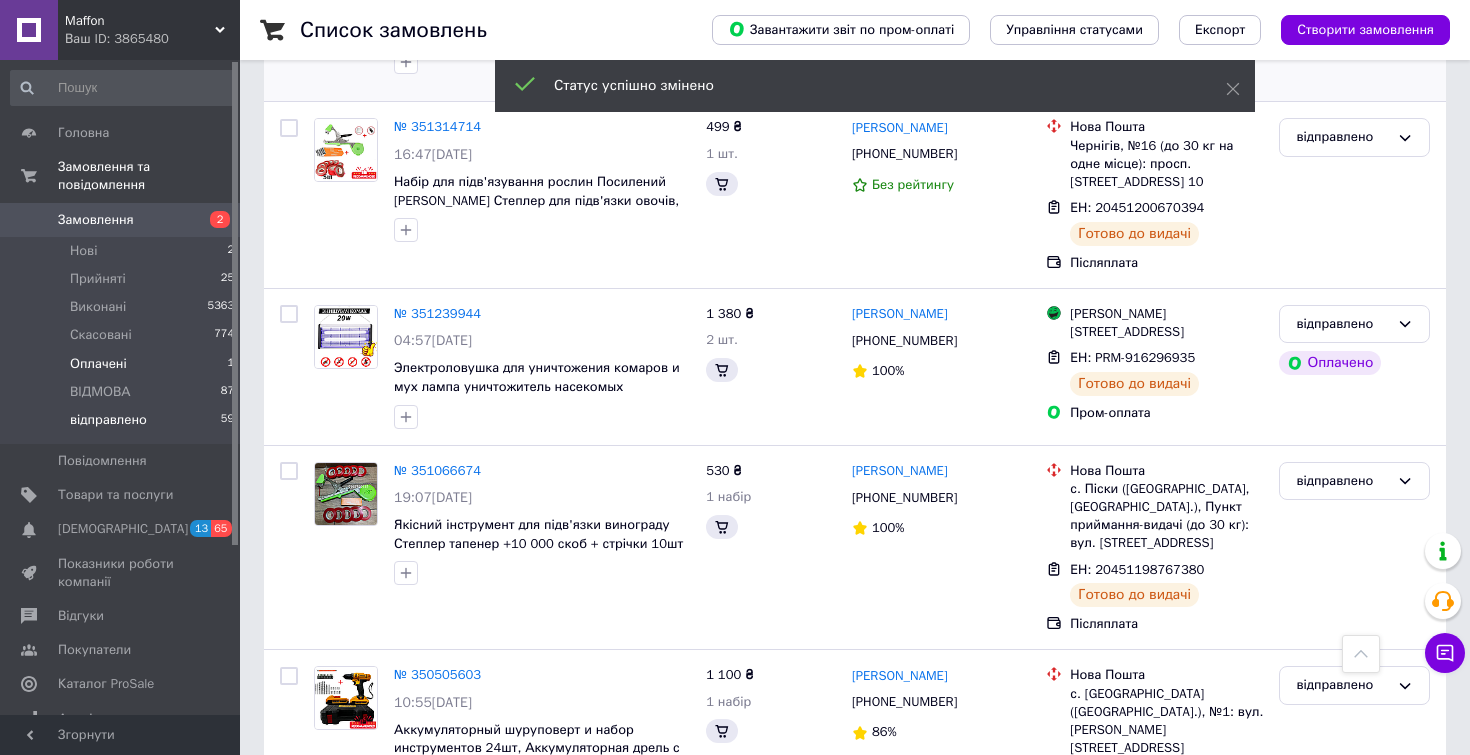 click on "Оплачені" at bounding box center (98, 364) 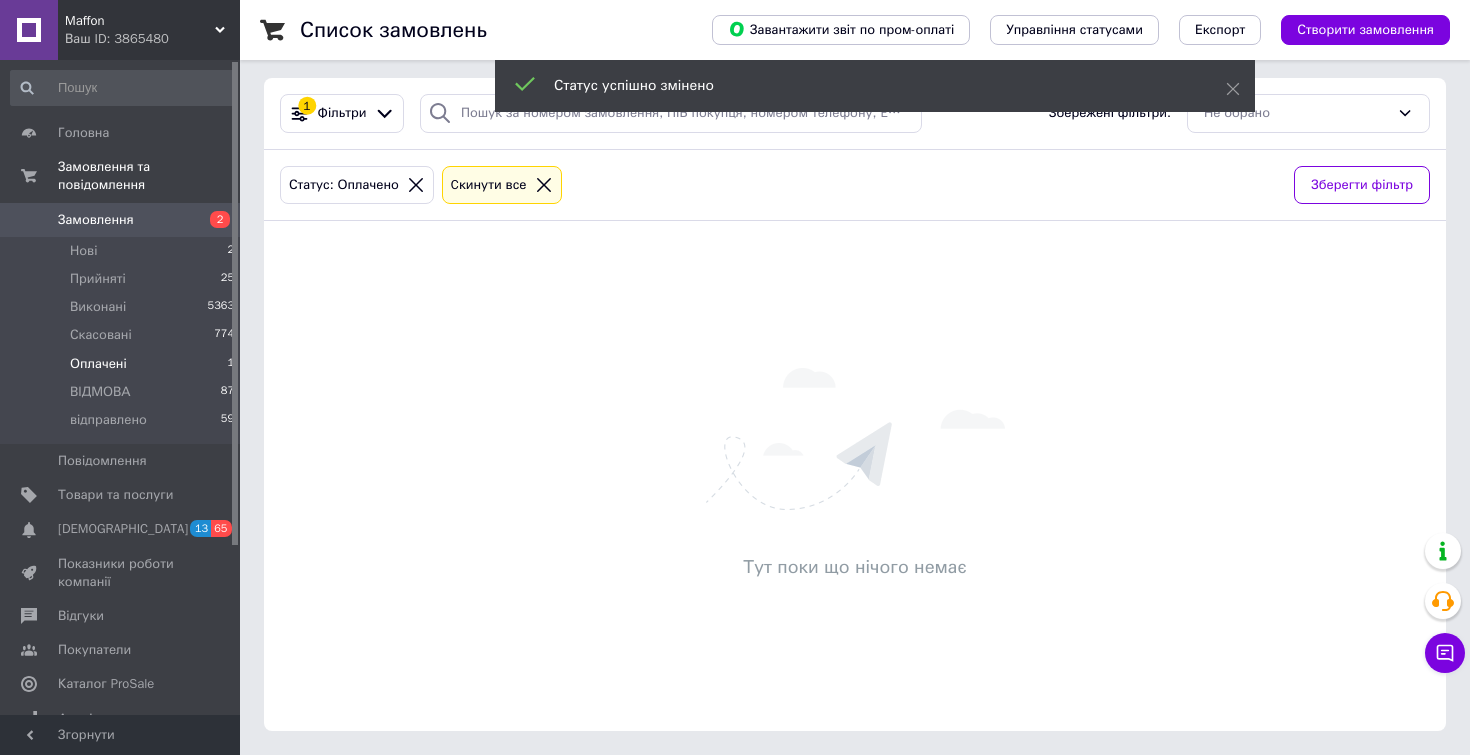scroll, scrollTop: 0, scrollLeft: 0, axis: both 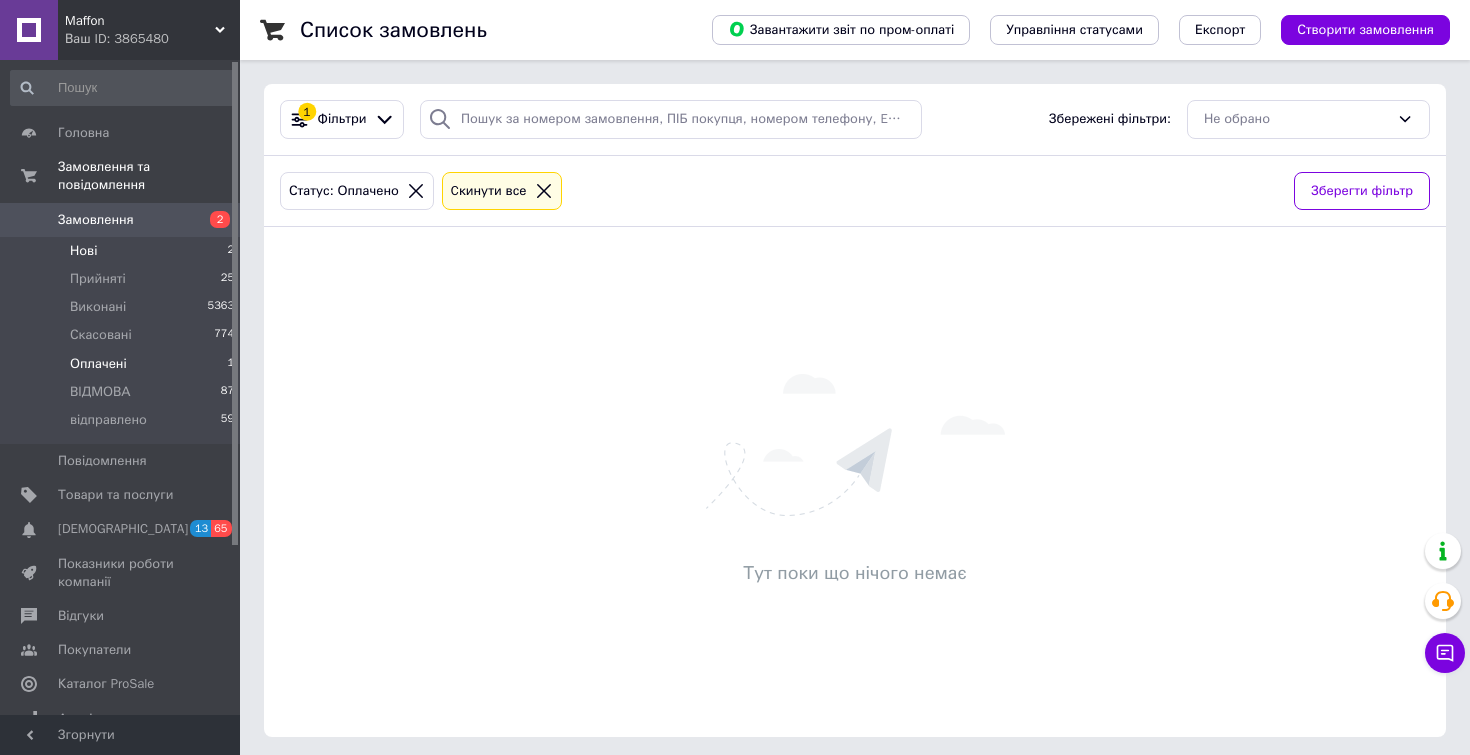 click on "Нові" at bounding box center (83, 251) 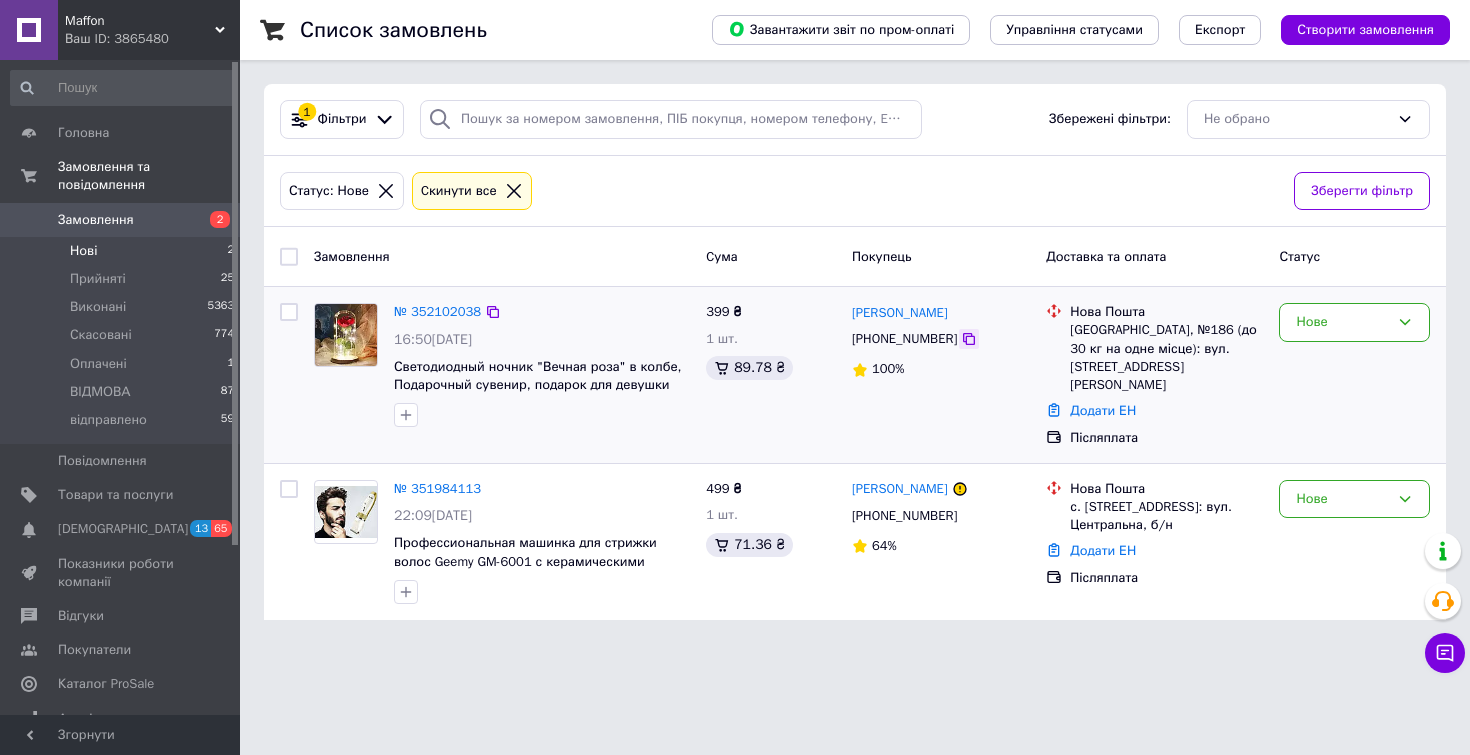click 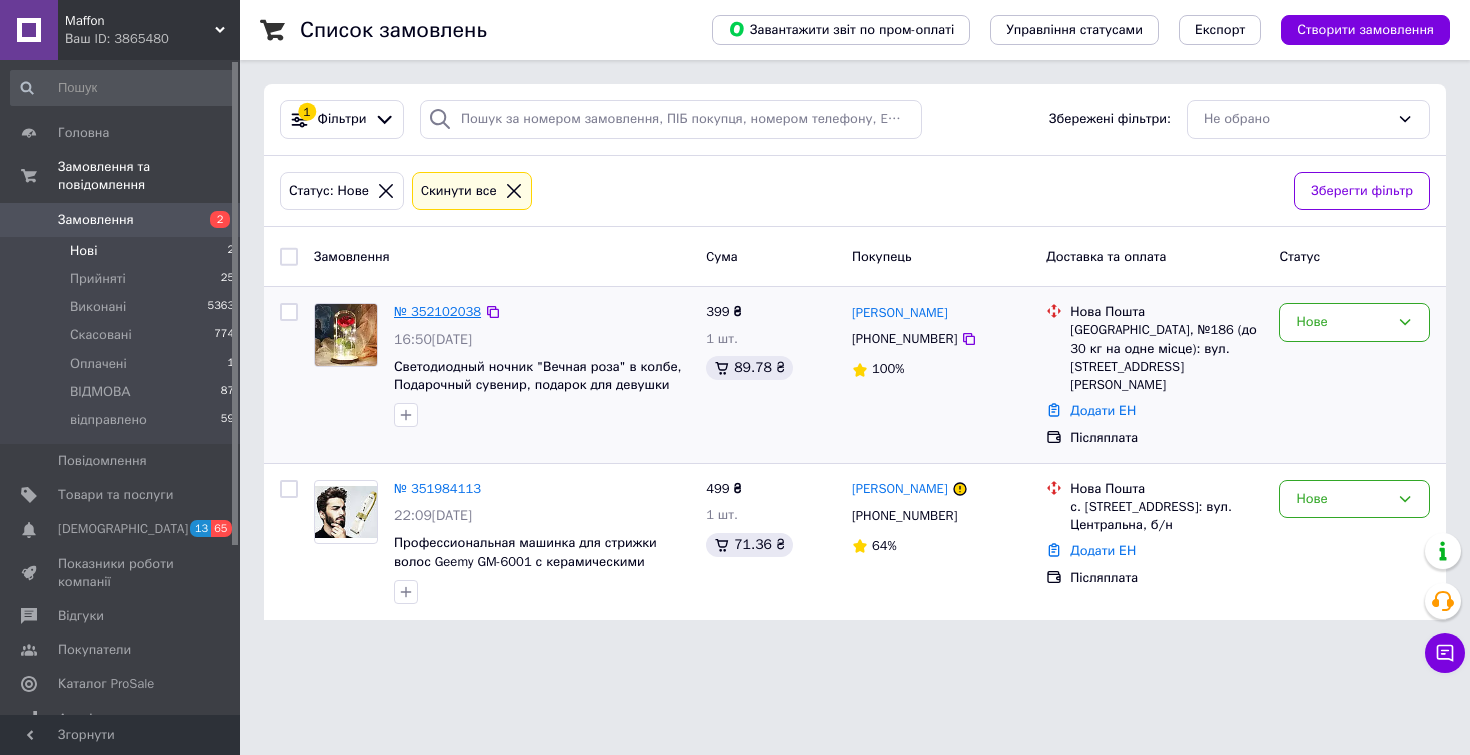 click on "№ 352102038" at bounding box center [437, 311] 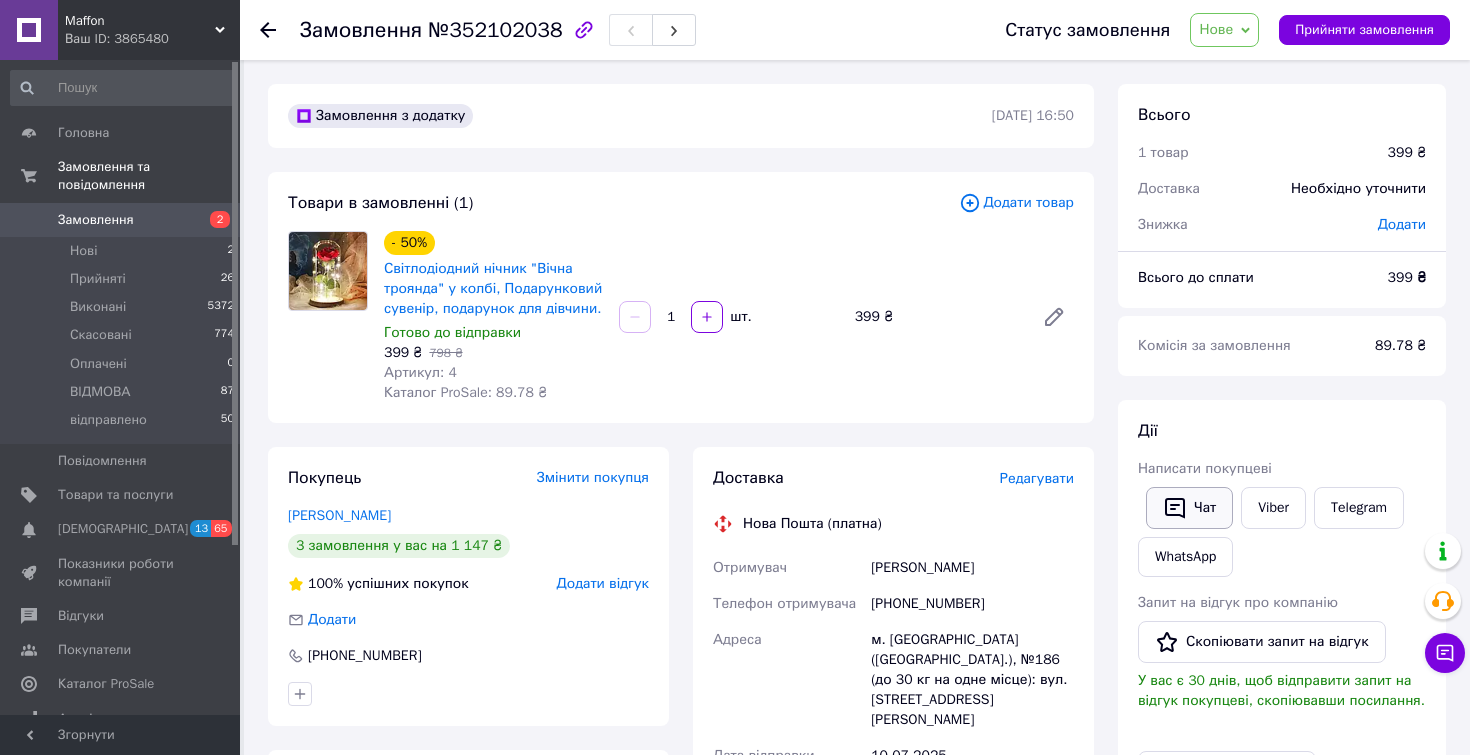 click on "Чат" at bounding box center [1189, 508] 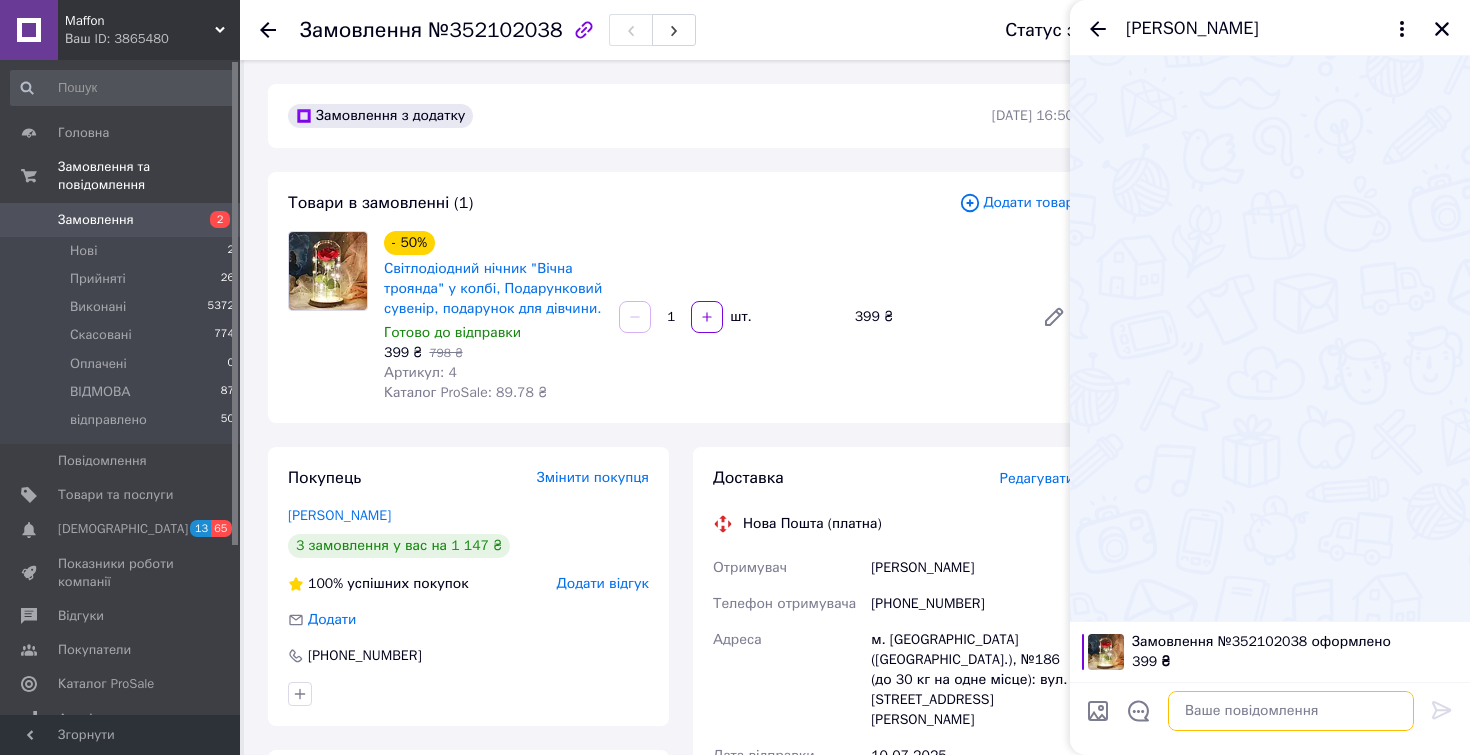 click at bounding box center (1291, 711) 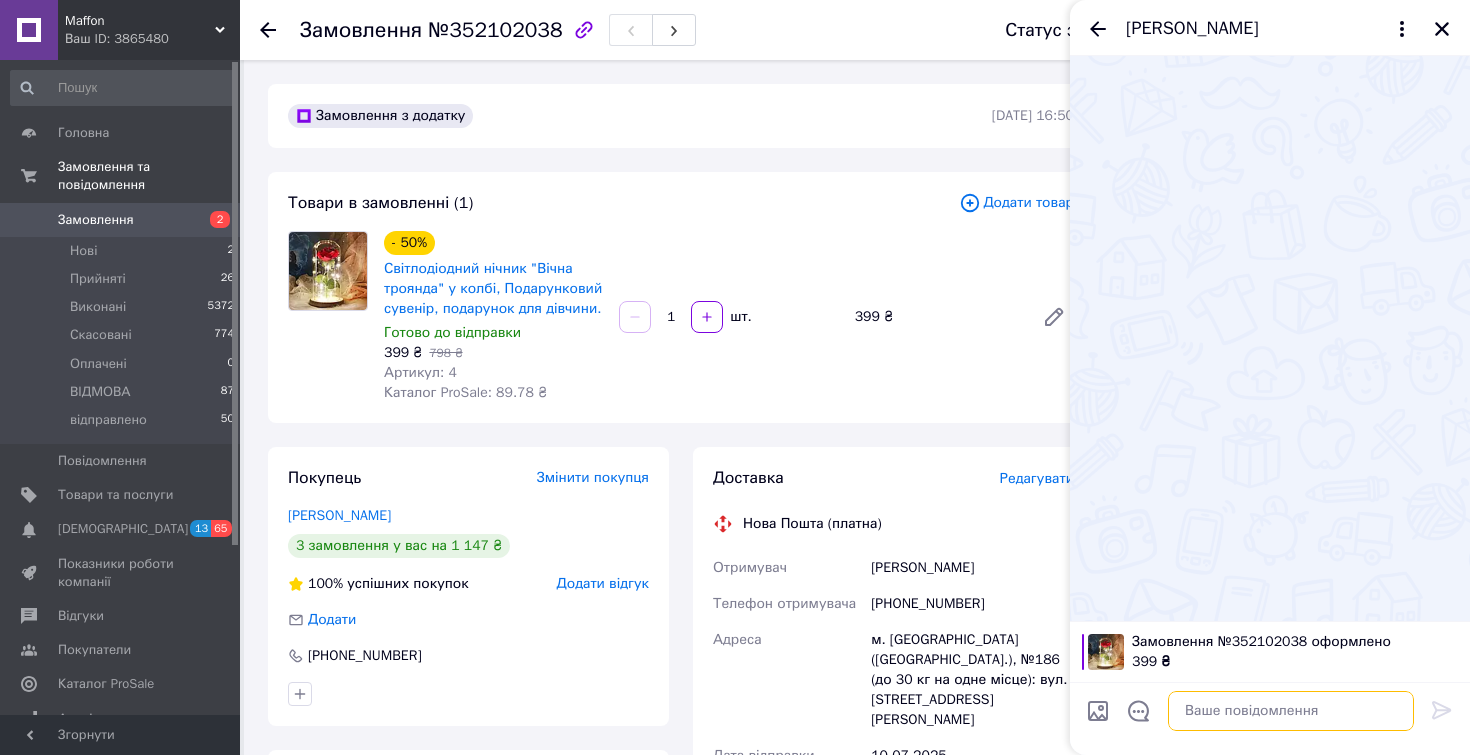 click at bounding box center (1291, 711) 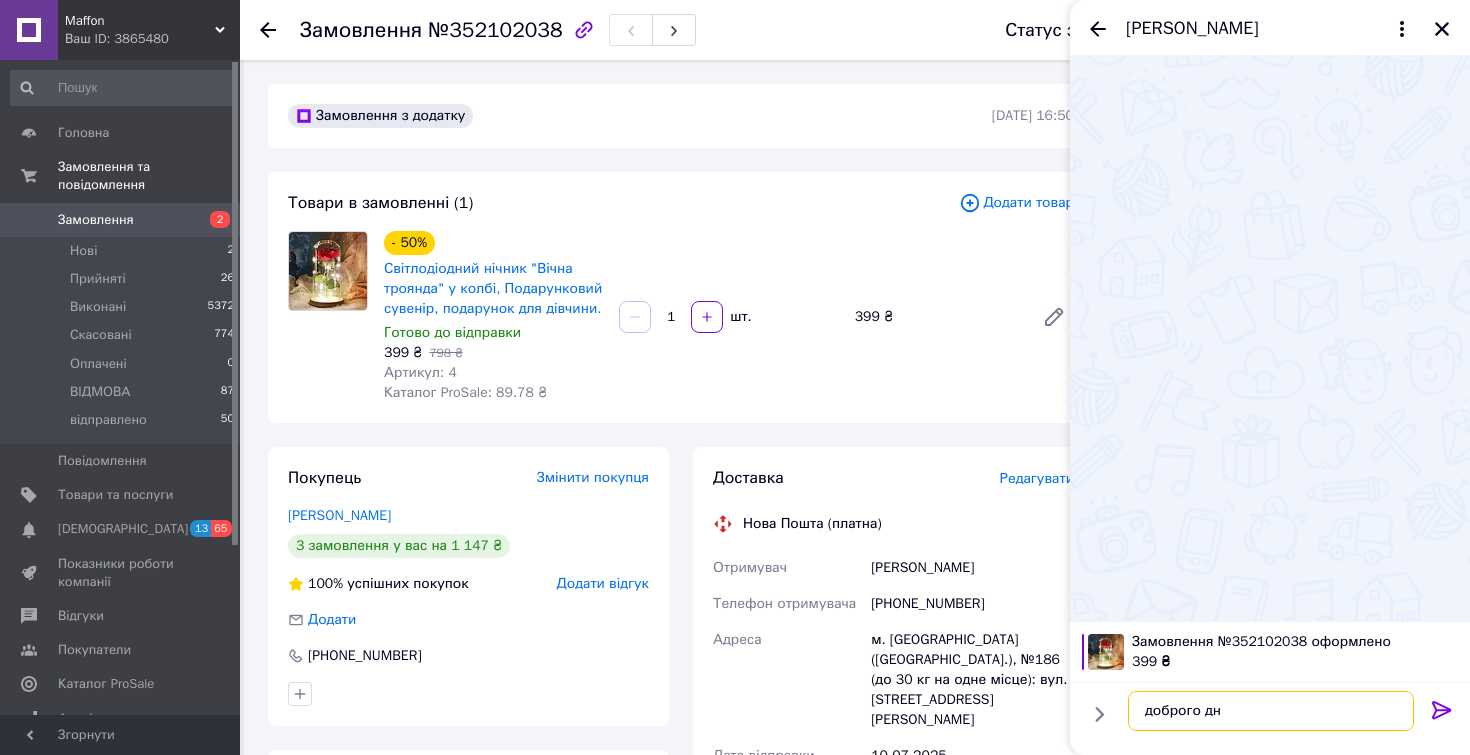 type on "доброго дня" 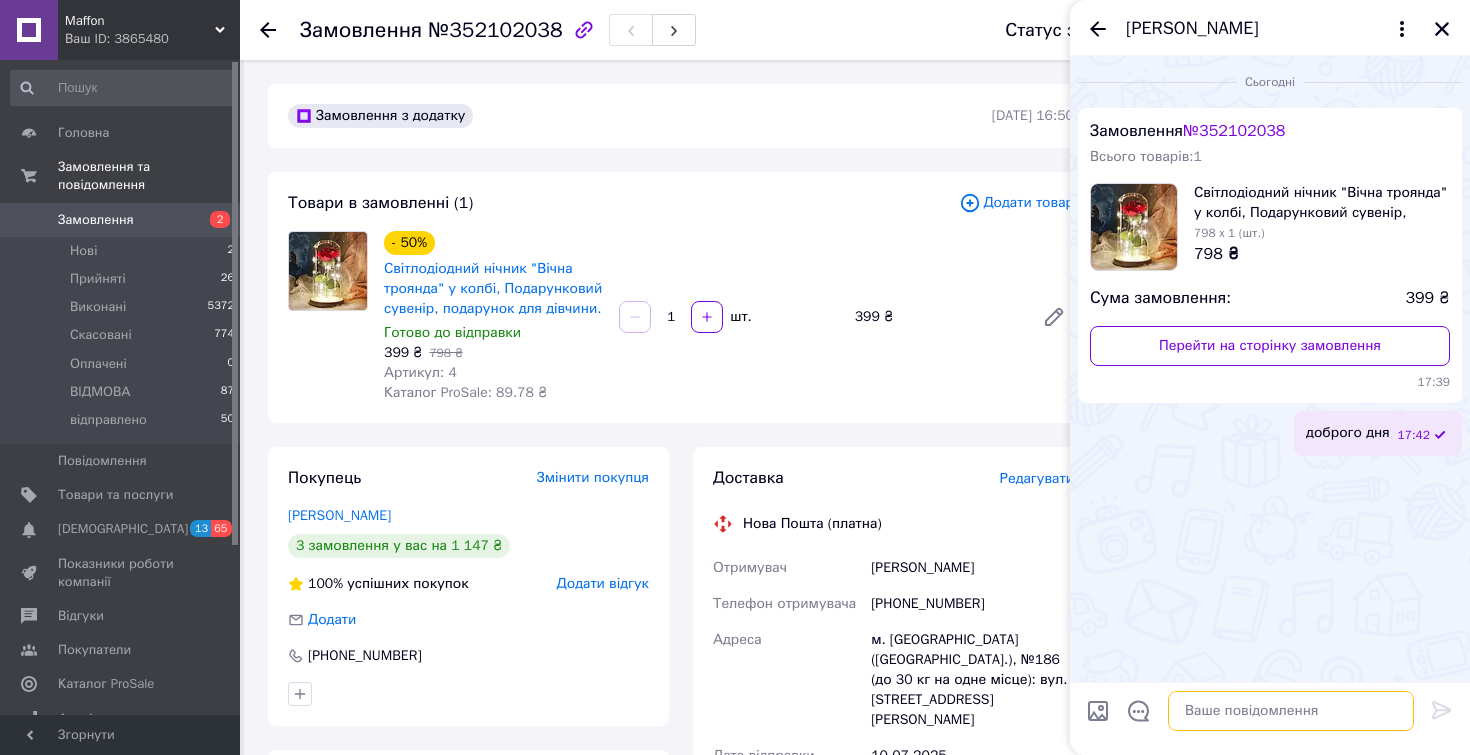 type on "т" 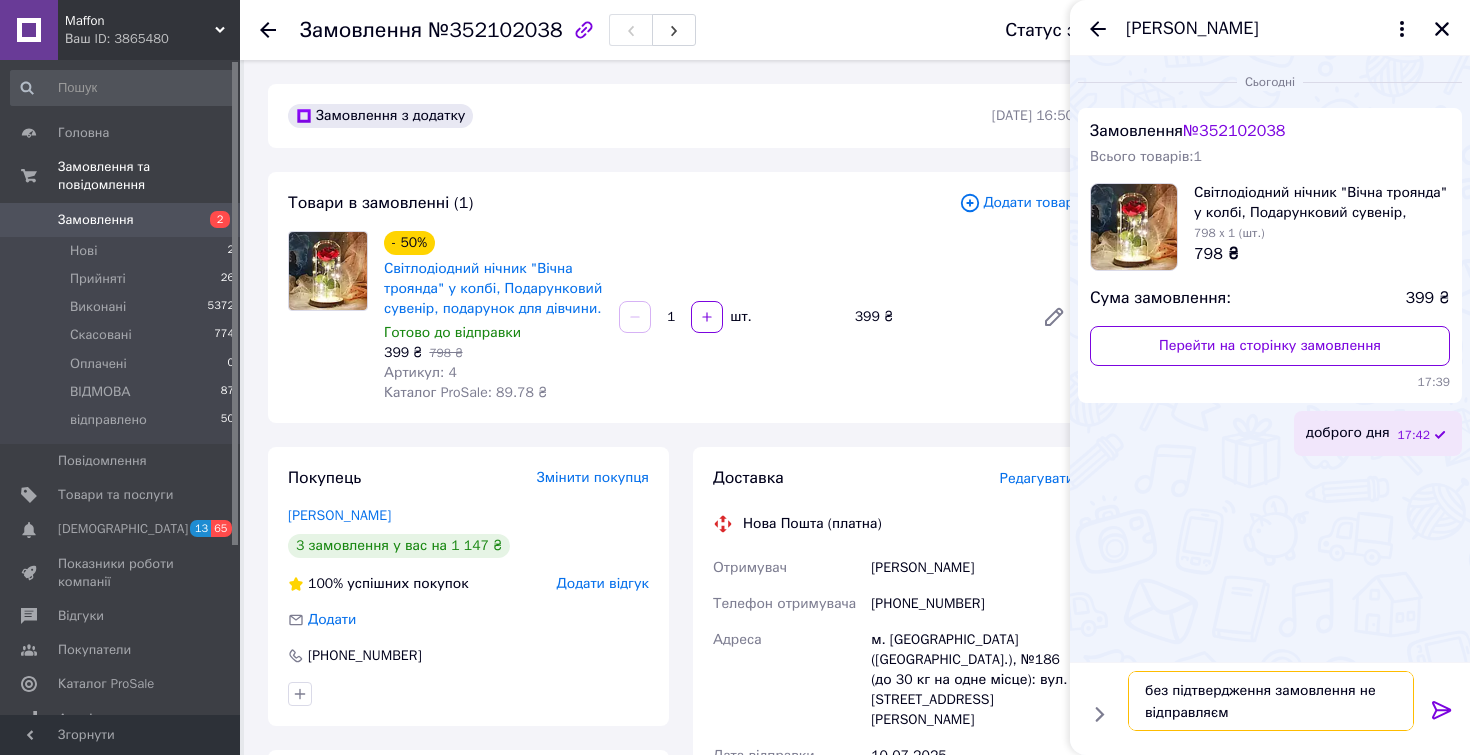type on "без підтвердження замовлення не відправляємо" 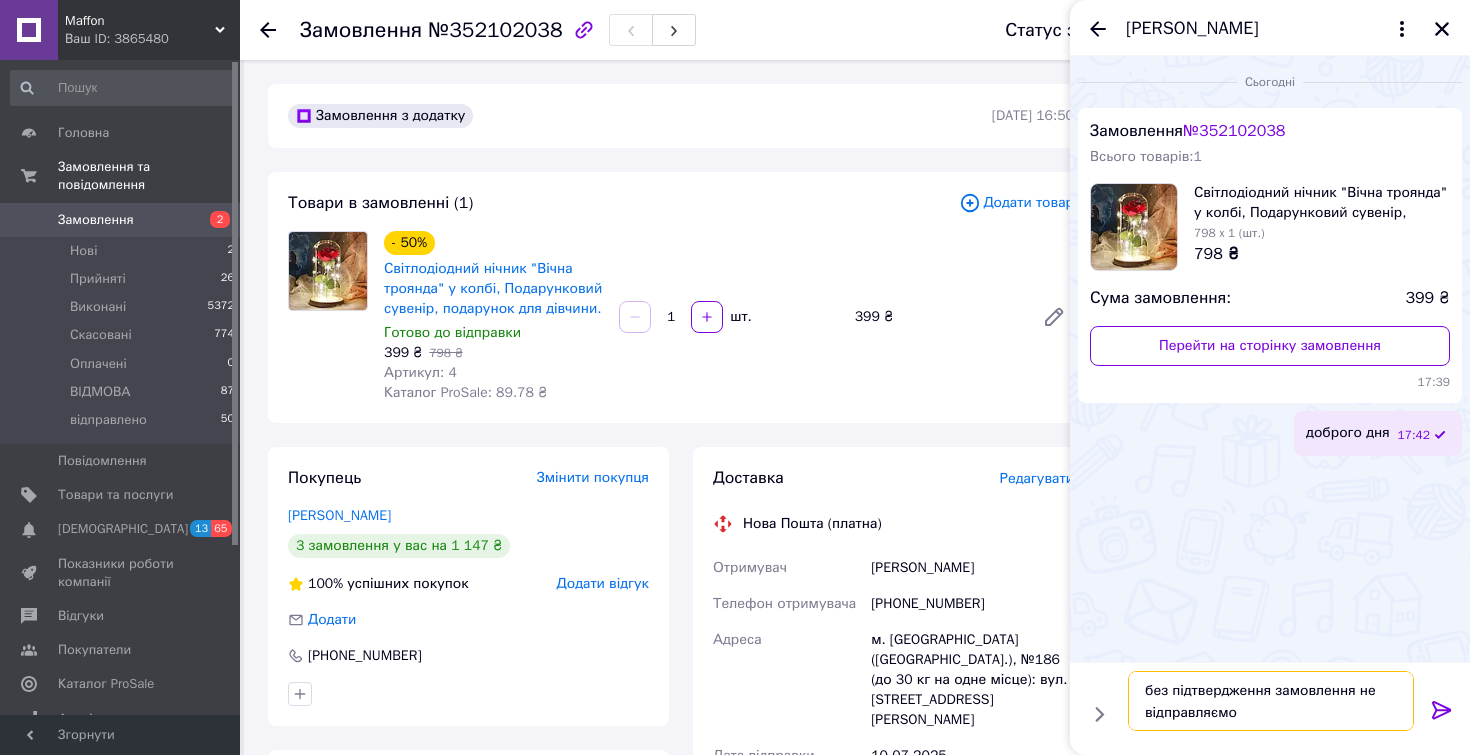 type 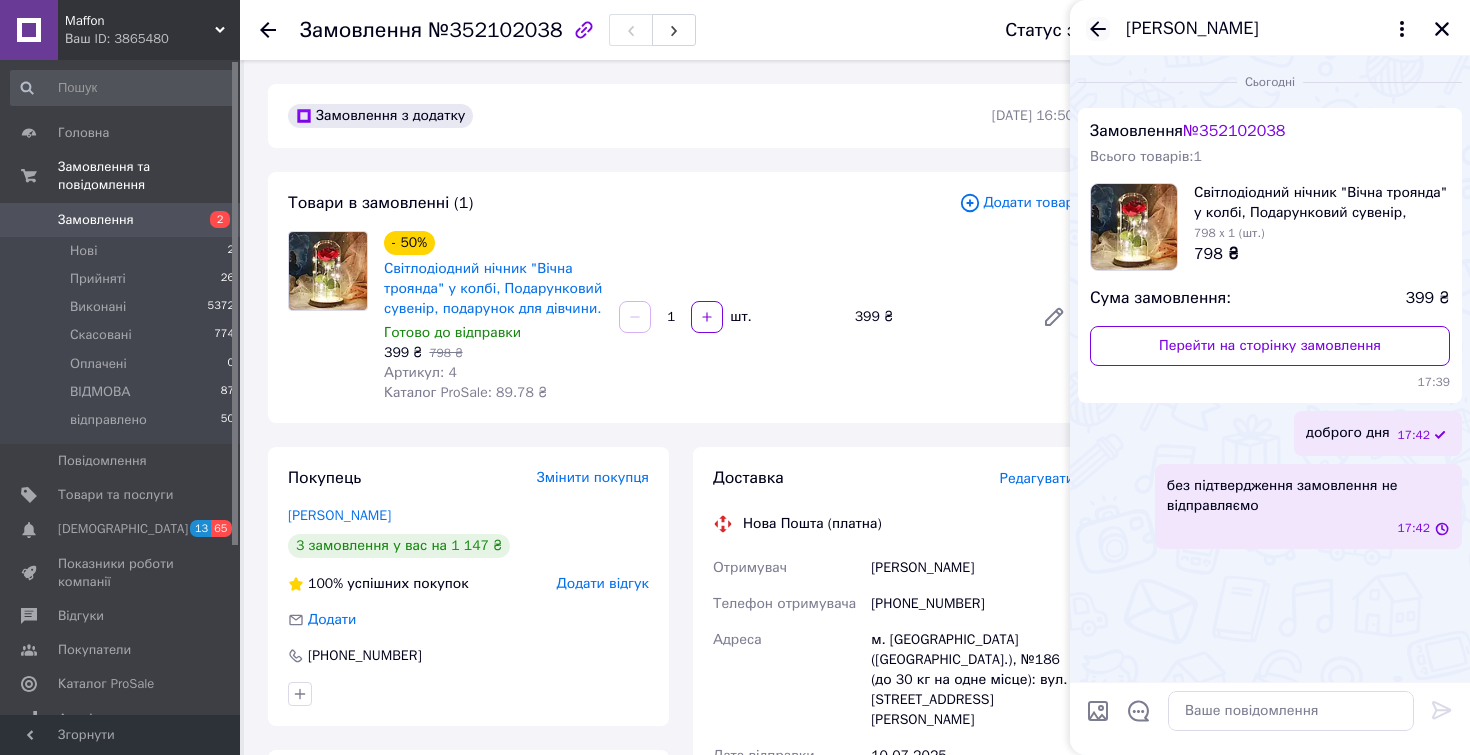 click 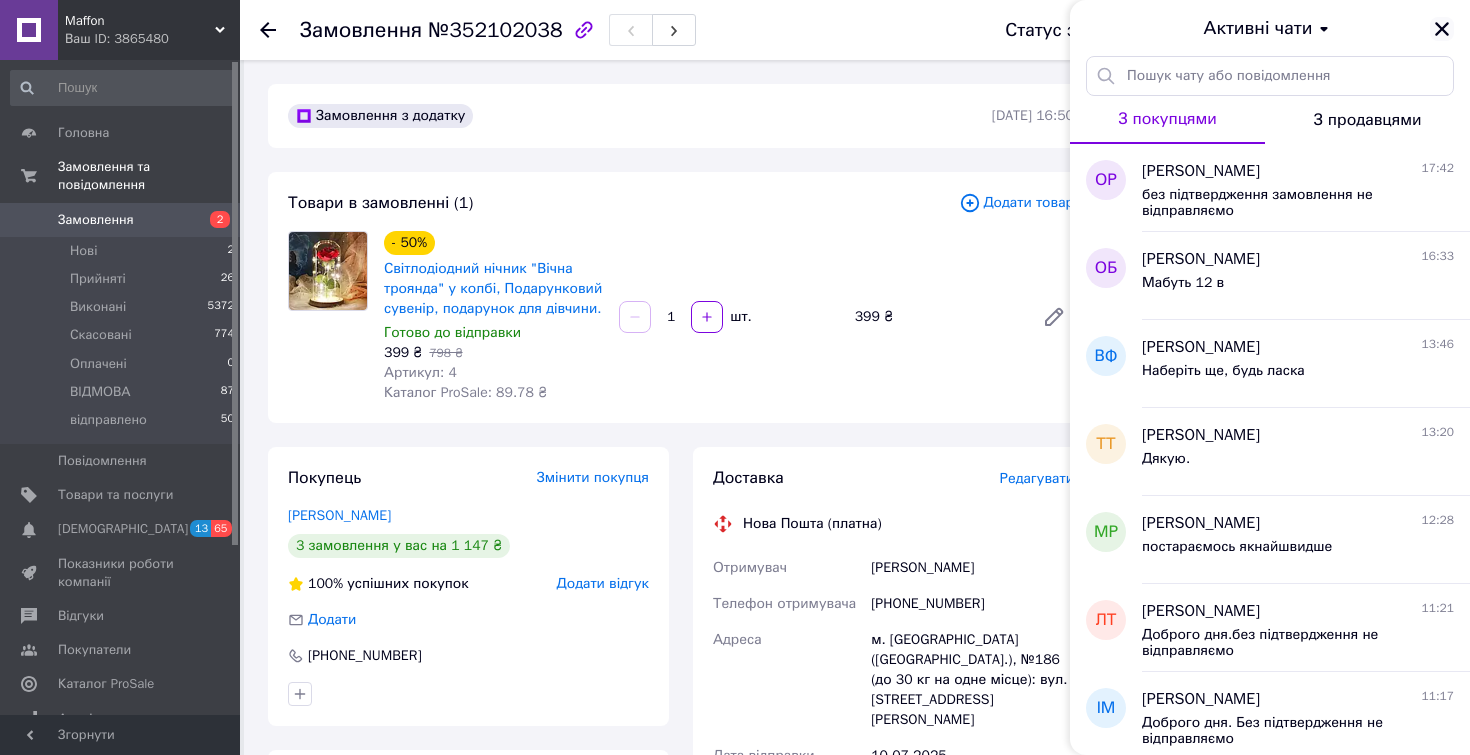 click 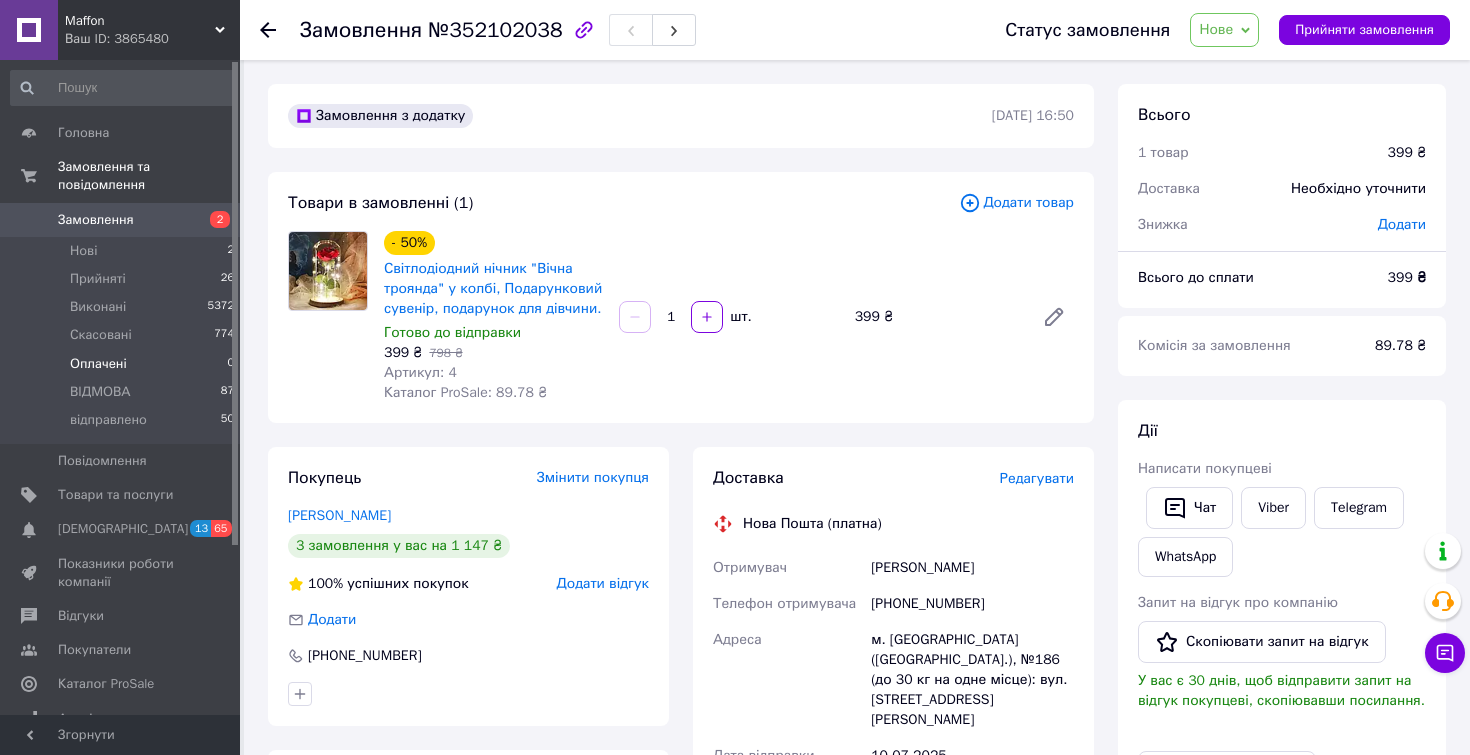 click on "Оплачені" at bounding box center [98, 364] 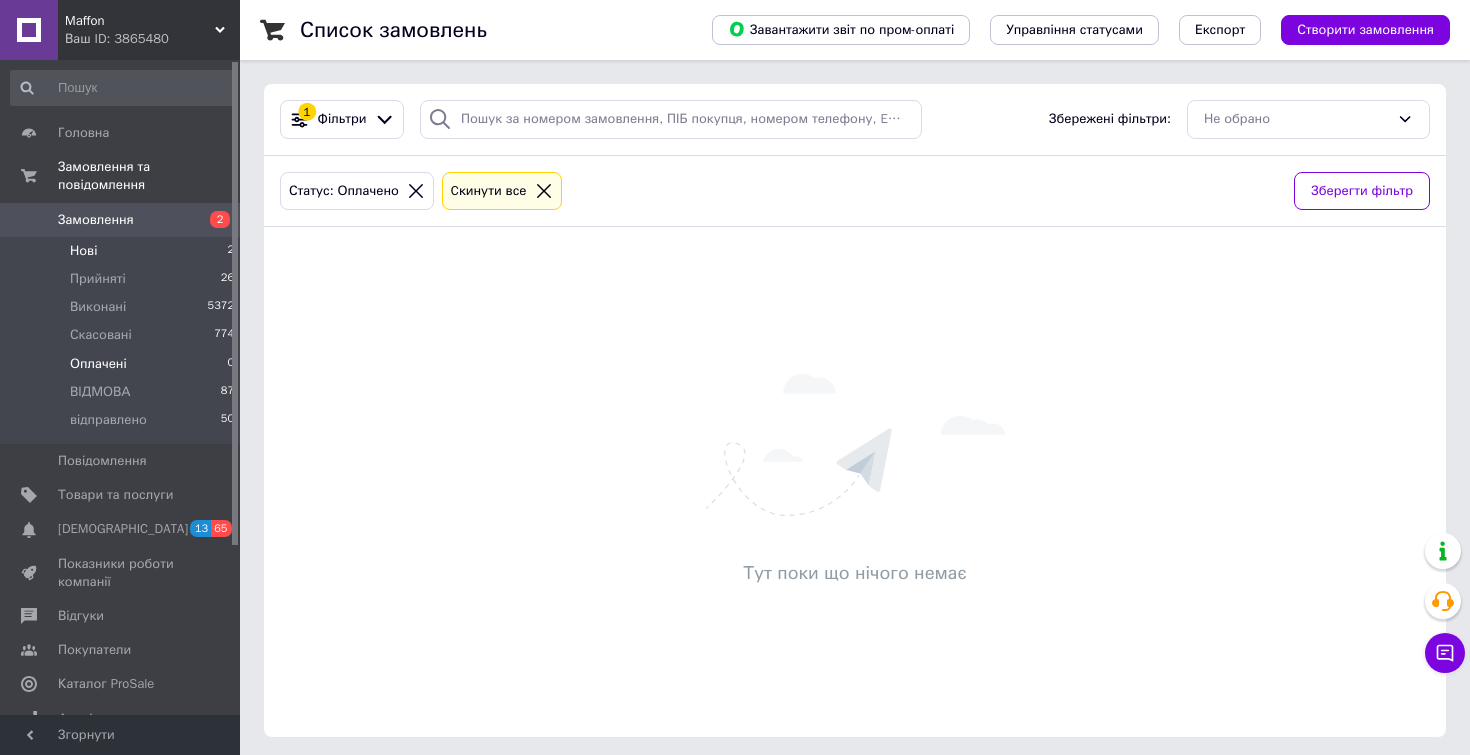 click on "Нові" at bounding box center [83, 251] 